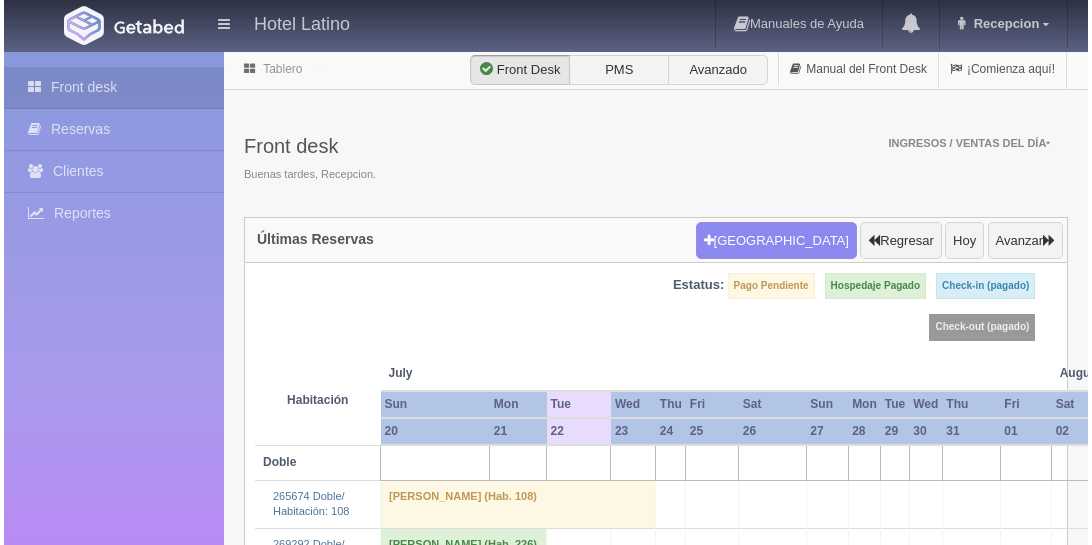 scroll, scrollTop: 0, scrollLeft: 0, axis: both 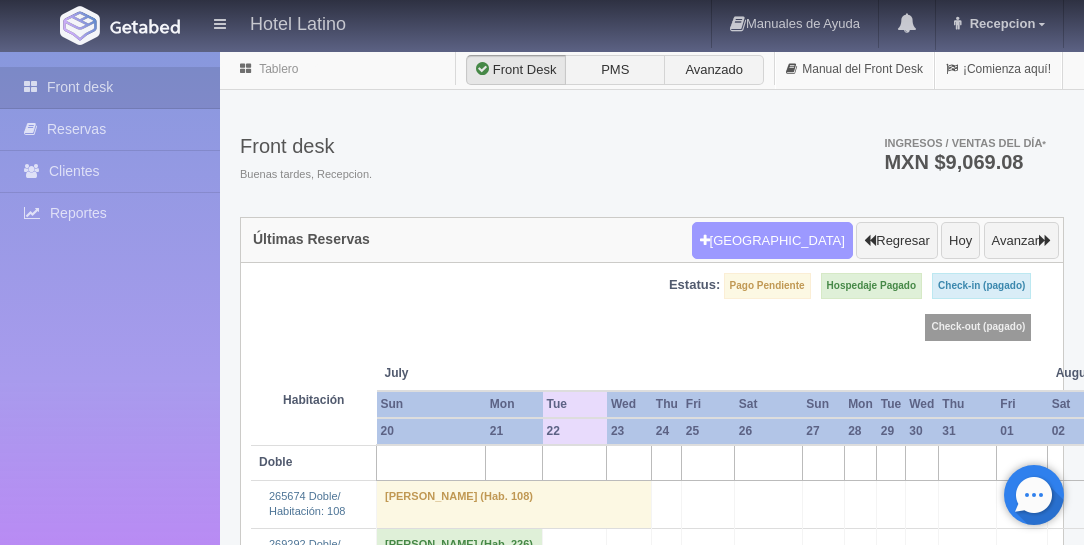 click on "Nueva Reserva
Regresar
Hoy
Avanzar" at bounding box center (875, 240) 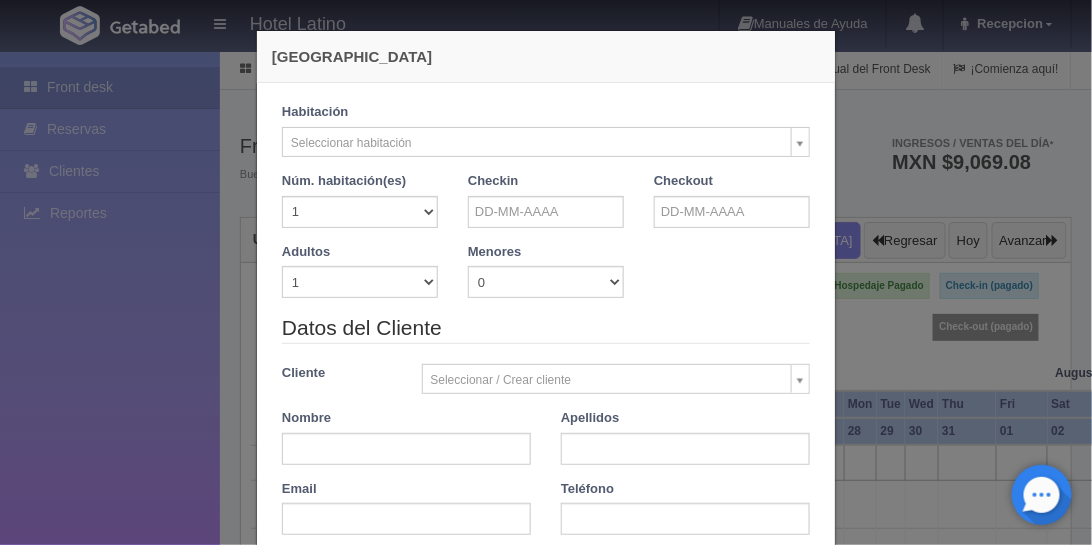 checkbox on "false" 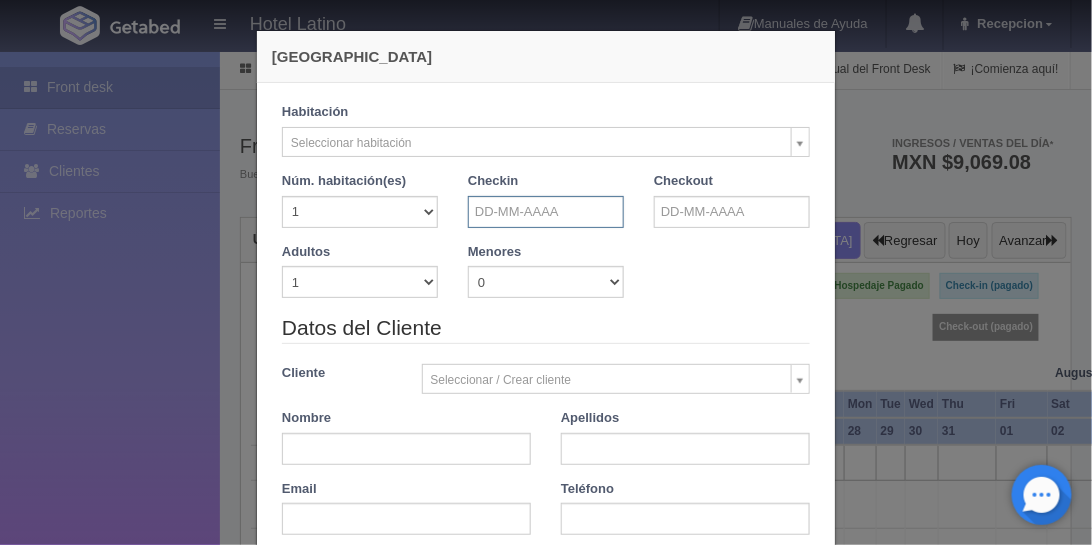 click at bounding box center [546, 212] 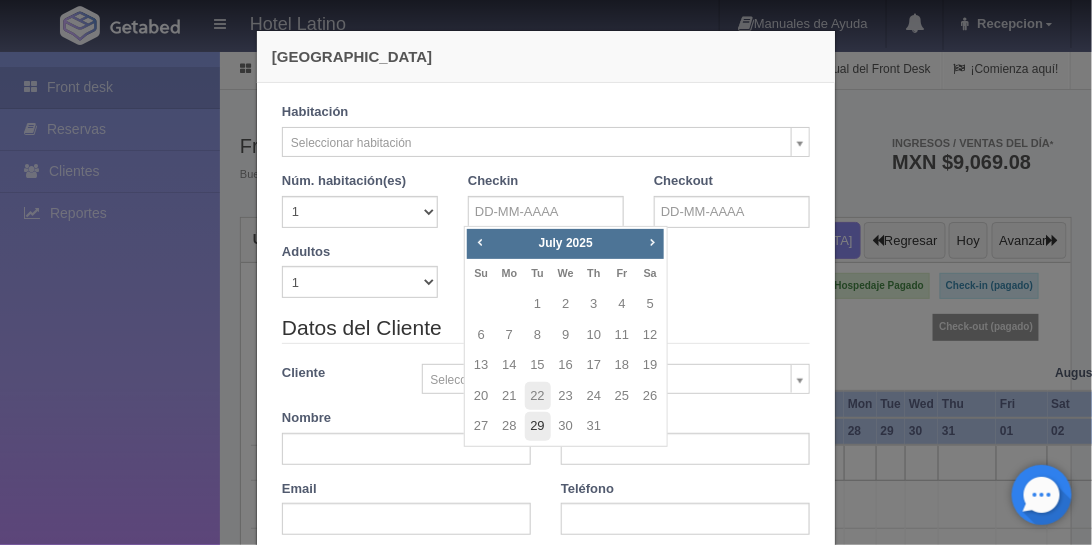 click on "29" at bounding box center [538, 426] 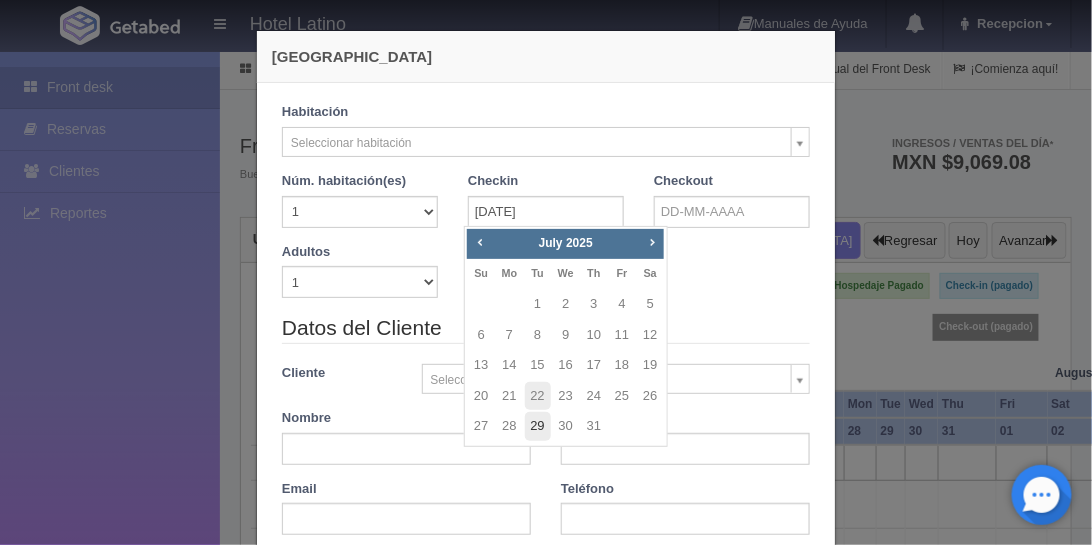 checkbox on "false" 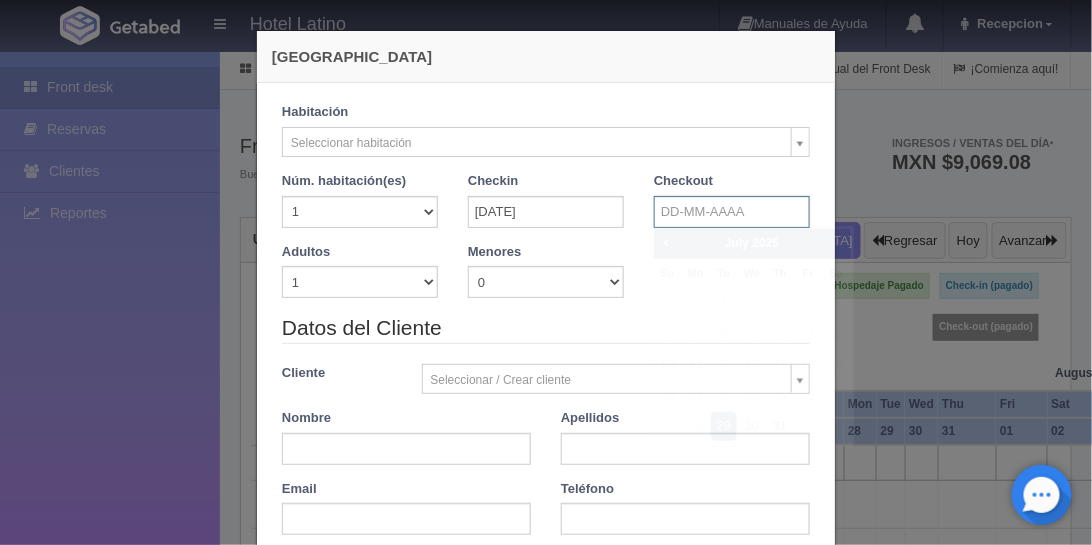 click at bounding box center (732, 212) 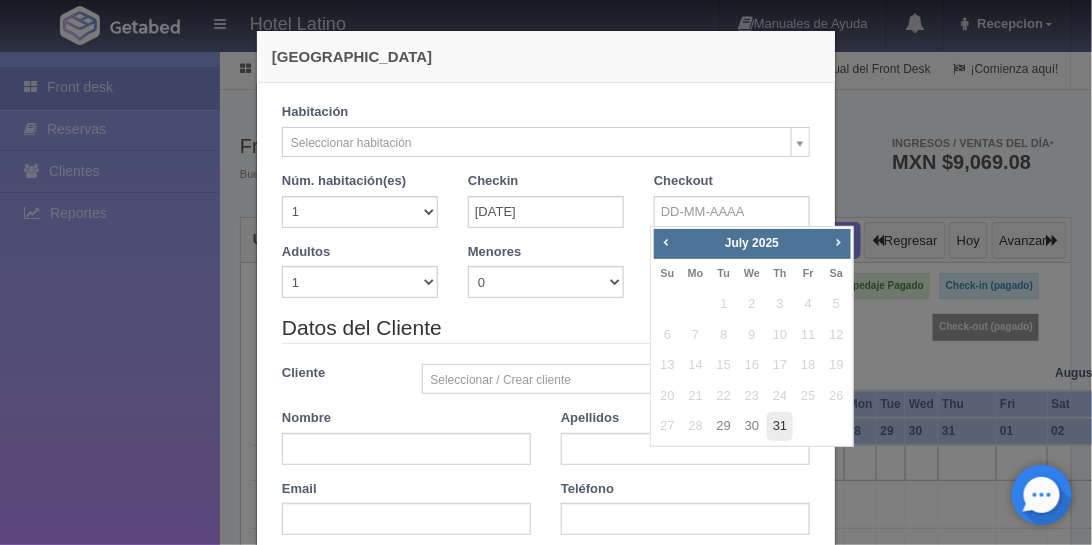 click on "31" at bounding box center (780, 426) 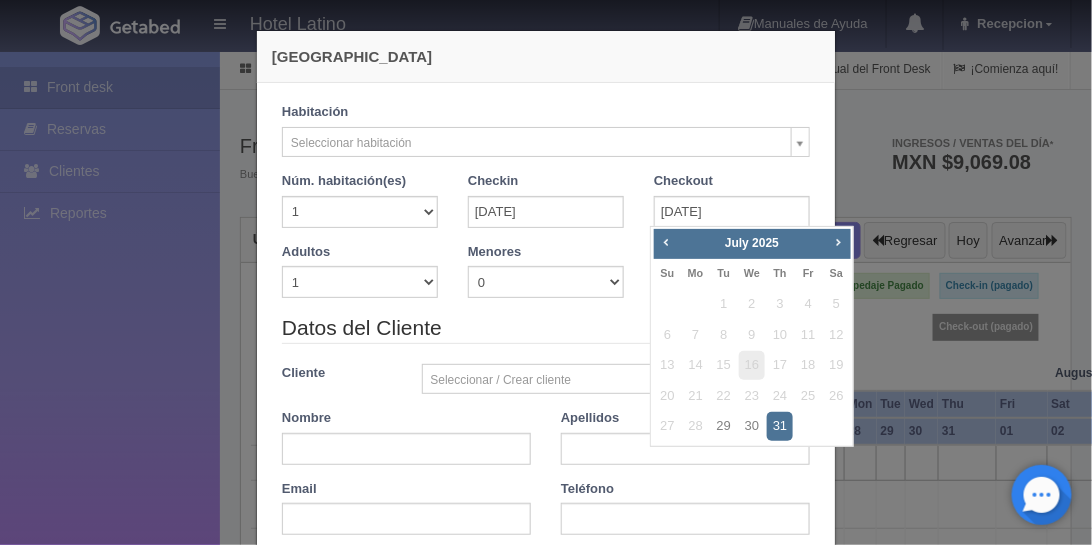 checkbox on "false" 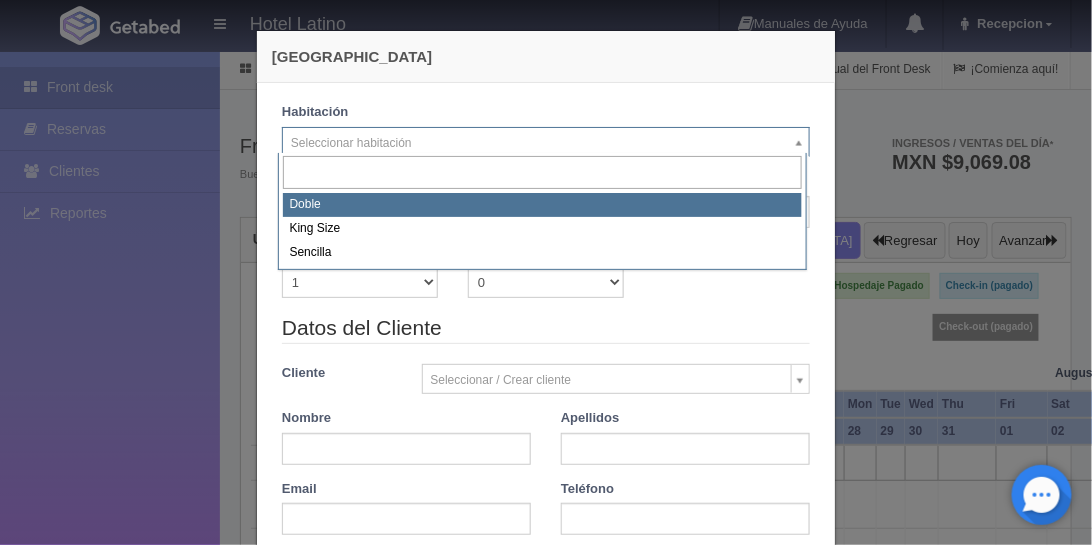 click on "Hotel Latino
Manuales de Ayuda
Actualizaciones recientes
Recepcion
Mi Perfil
Salir / Log Out
Procesando...
Front desk
Reservas
Clientes
Reportes
Reporte del día
Concentrado de ventas
Analíticas y revenue
Tablero
Front Desk" at bounding box center [546, 2236] 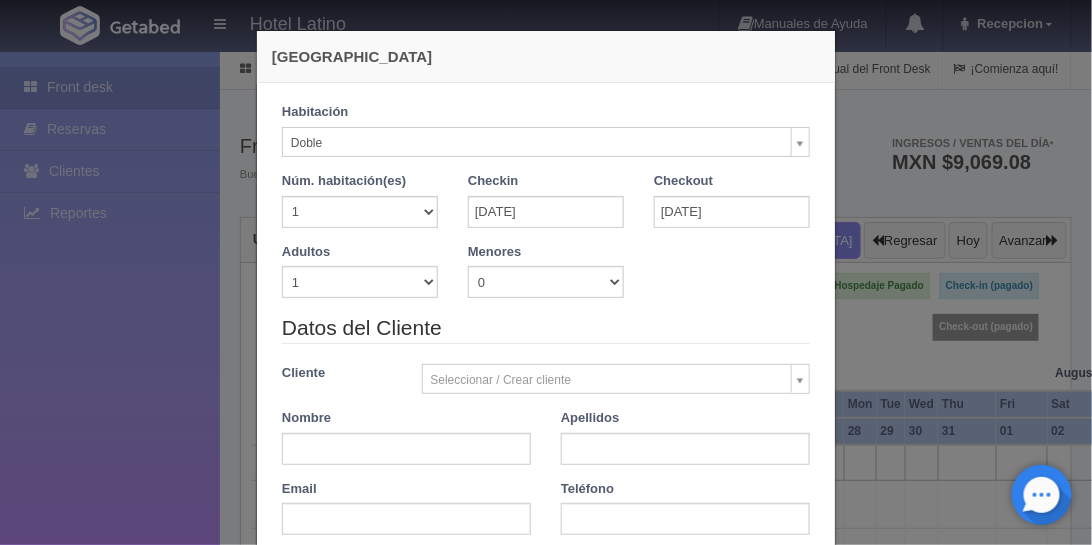 checkbox on "false" 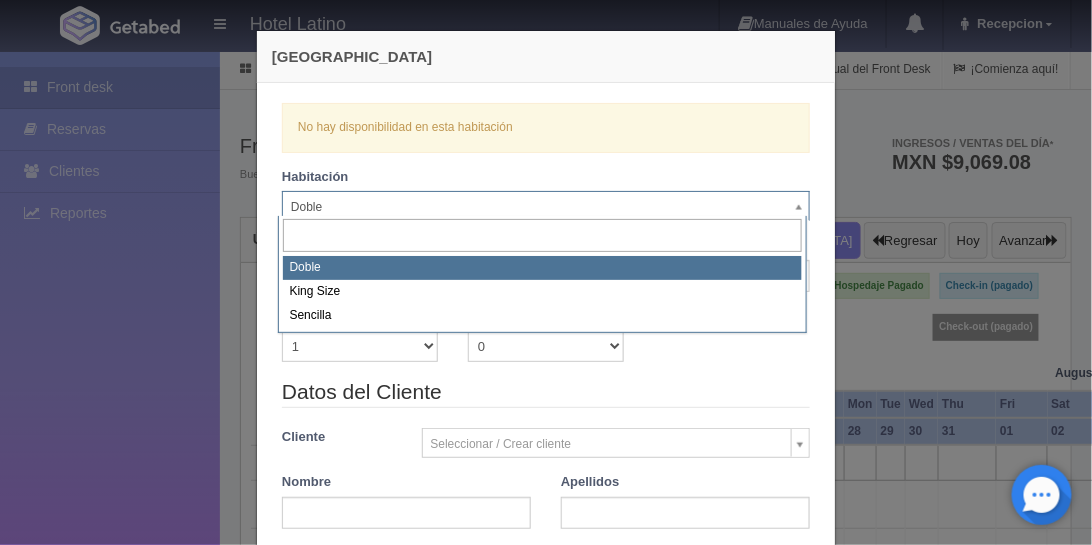click on "Hotel Latino
Manuales de Ayuda
Actualizaciones recientes
Recepcion
Mi Perfil
Salir / Log Out
Procesando...
Front desk
Reservas
Clientes
Reportes
Reporte del día
Concentrado de ventas
Analíticas y revenue
Tablero
Front Desk" at bounding box center [546, 2236] 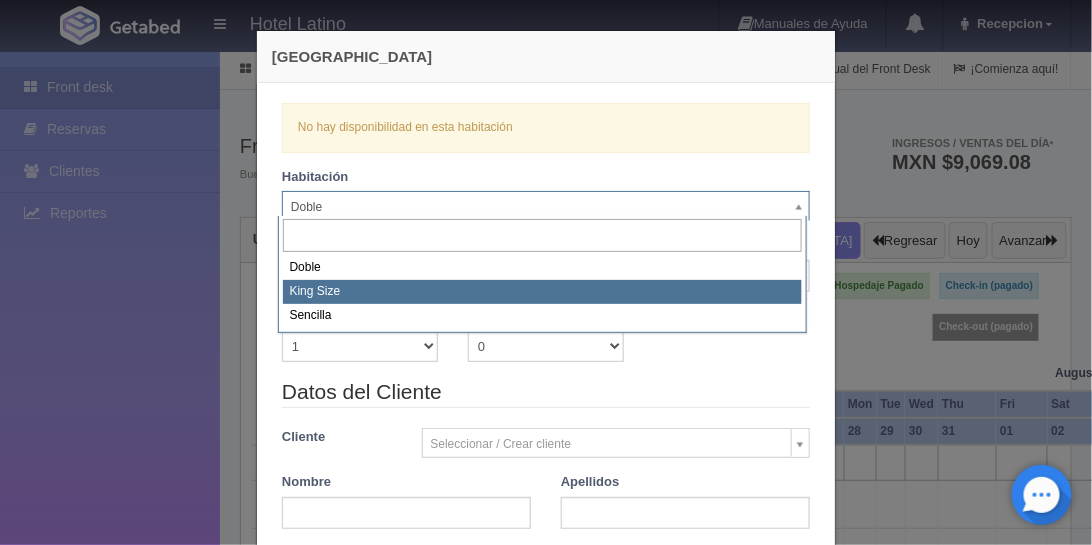 select on "2160" 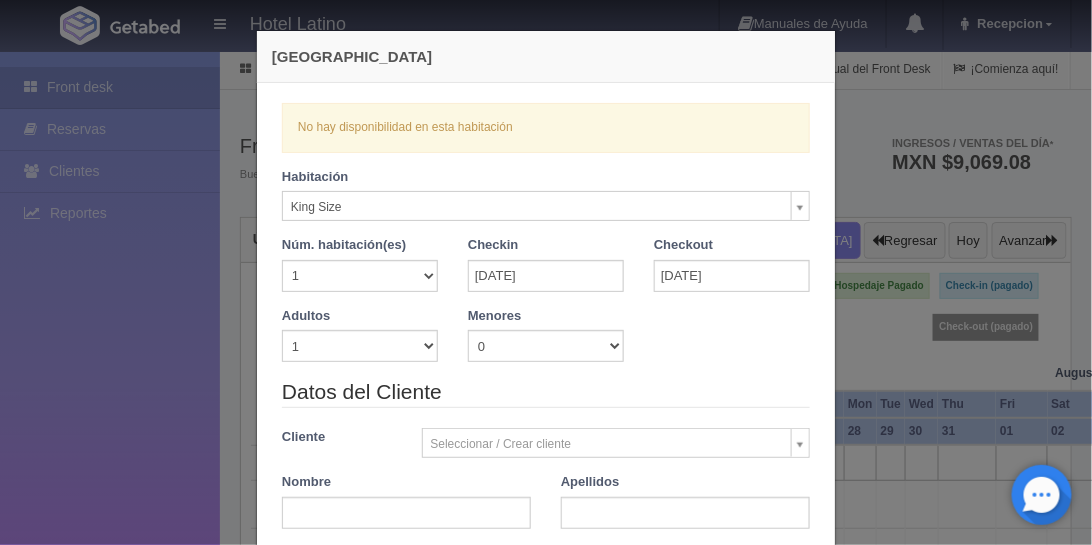 checkbox on "false" 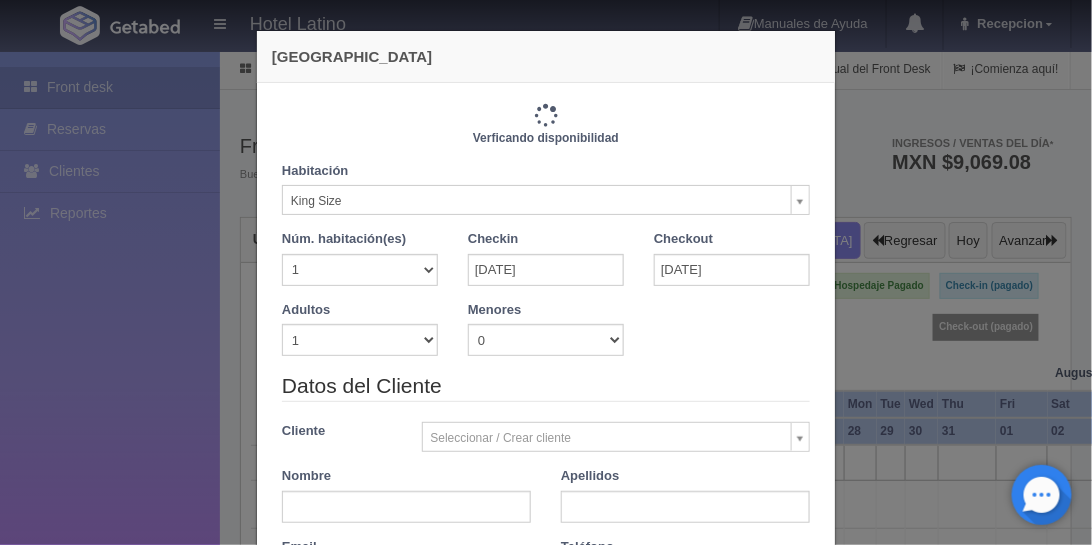 type on "1480.00" 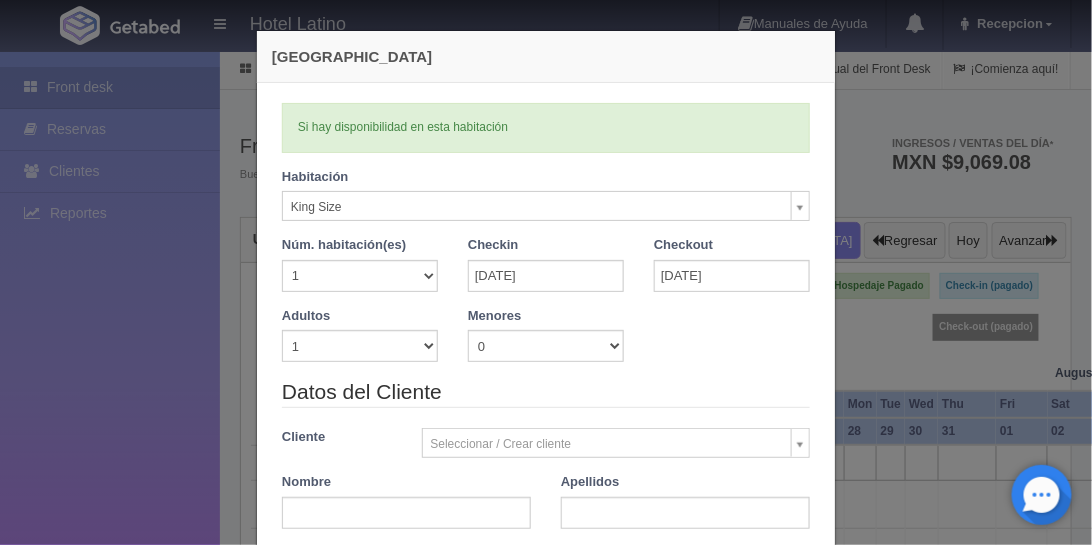 click on "Hotel Latino
Manuales de Ayuda
Actualizaciones recientes
Recepcion
Mi Perfil
Salir / Log Out
Procesando...
Front desk
Reservas
Clientes
Reportes
Reporte del día
Concentrado de ventas
Analíticas y revenue
Tablero
Front Desk" at bounding box center [546, 2236] 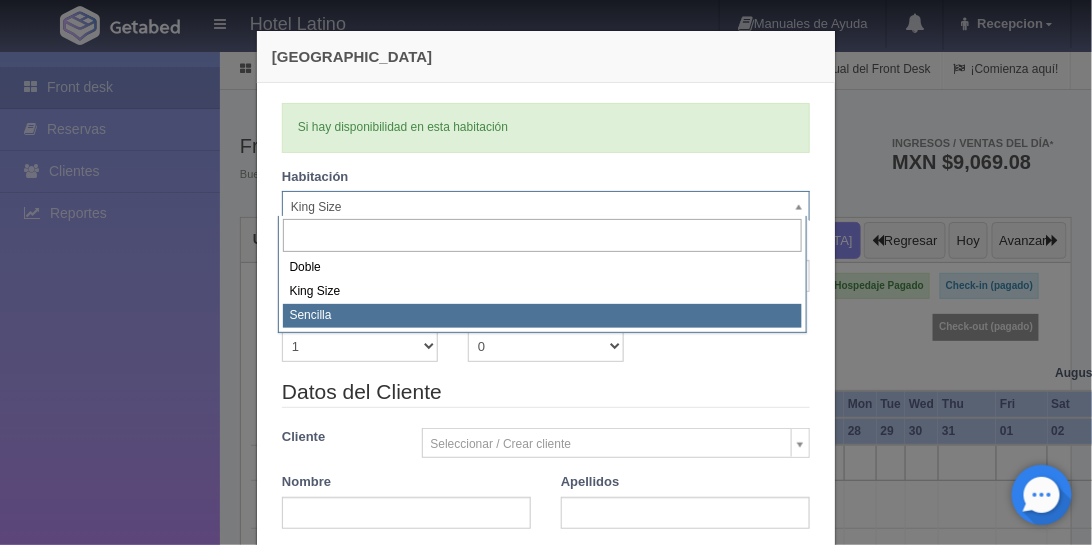 select on "2158" 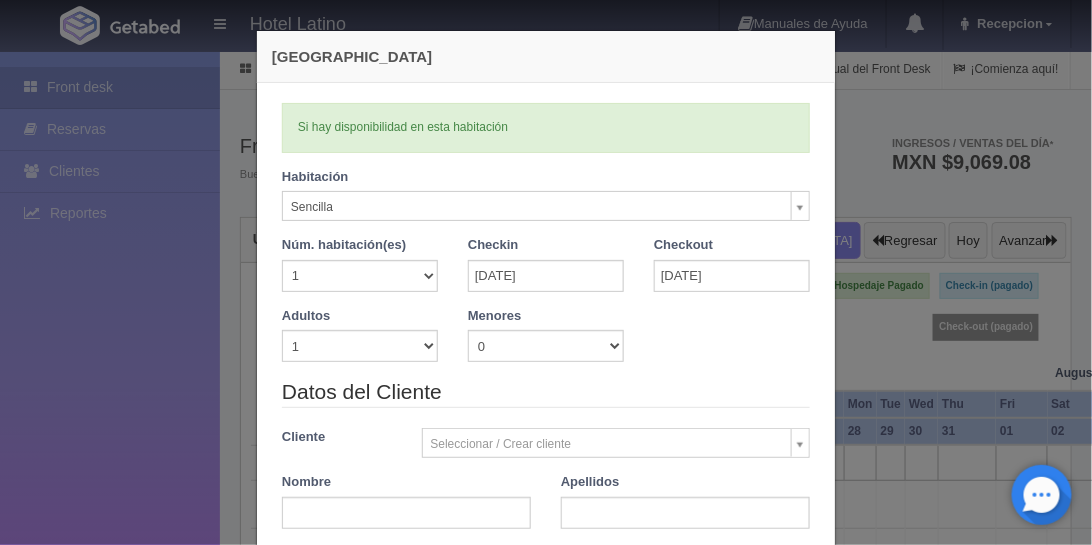 type 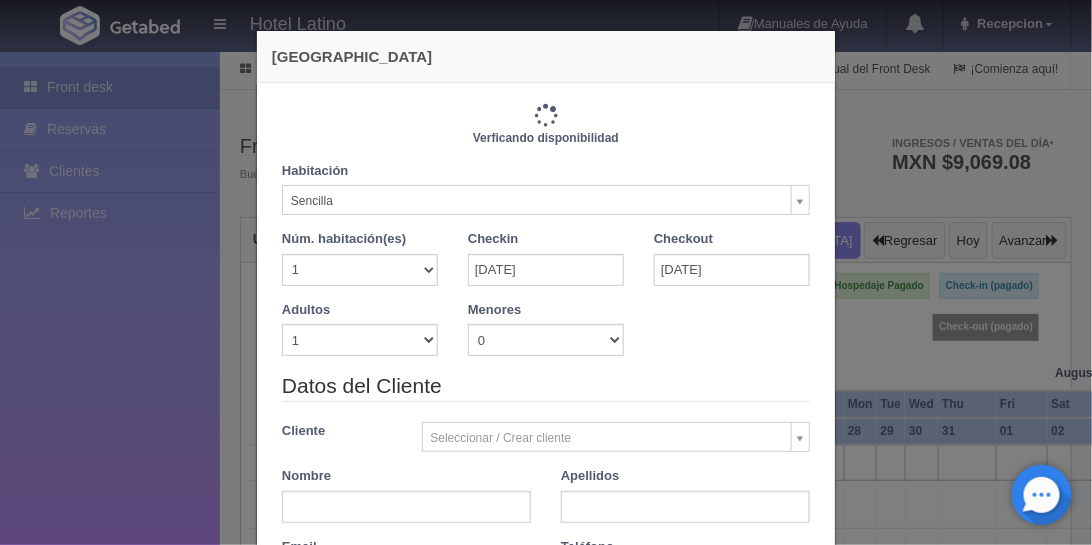 type on "1440.00" 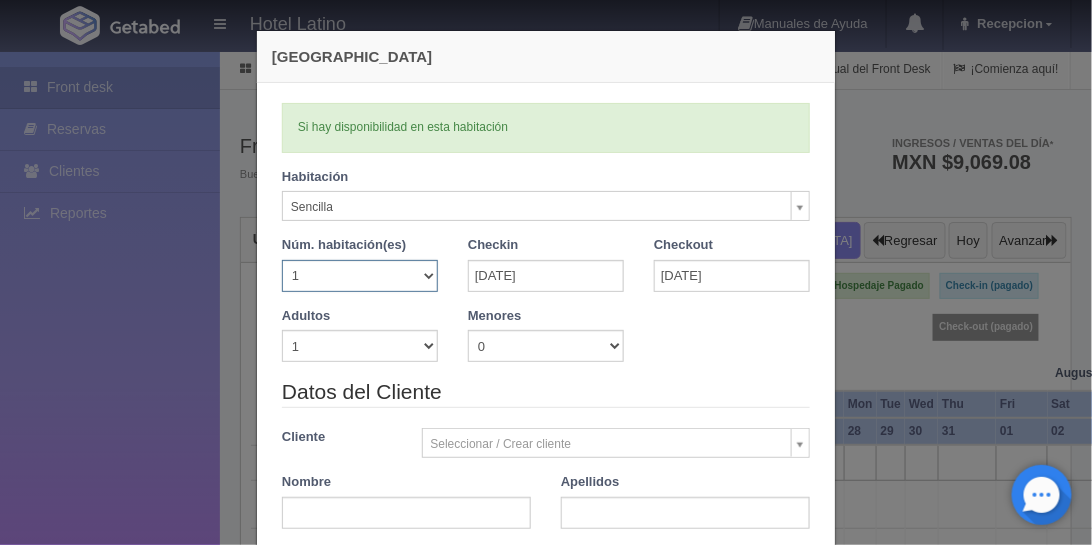 click on "1
2
3
4
5
6
7
8
9
10
11
12
13
14
15
16
17
18
19
20" at bounding box center (360, 276) 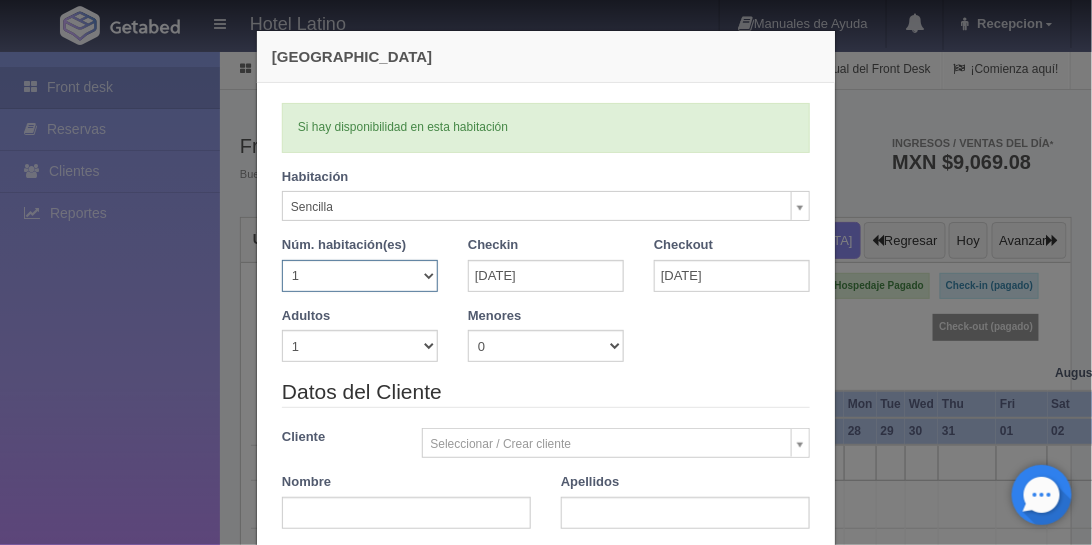 select on "3" 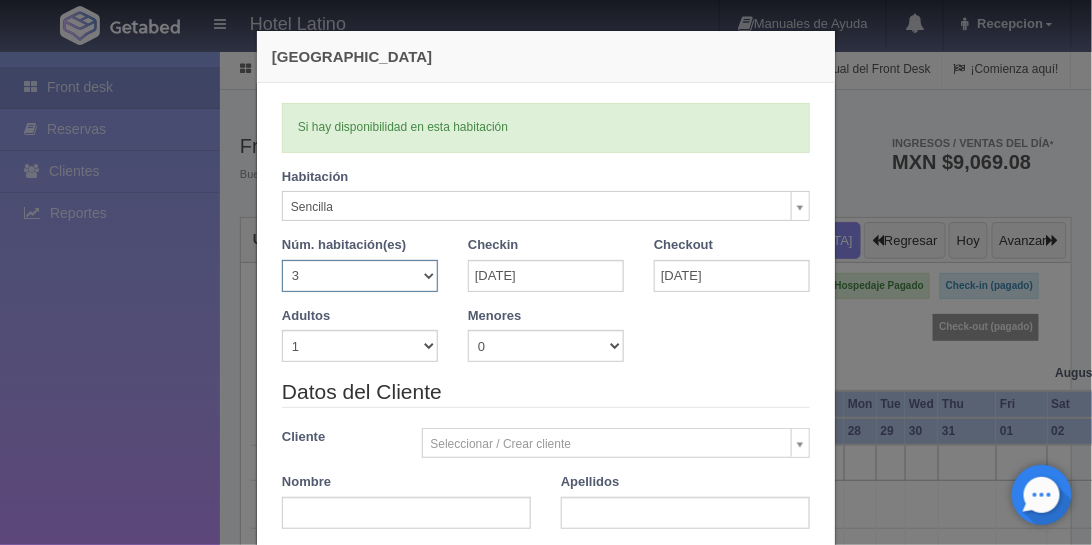 click on "1
2
3
4
5
6
7
8
9
10
11
12
13
14
15
16
17
18
19
20" at bounding box center (360, 276) 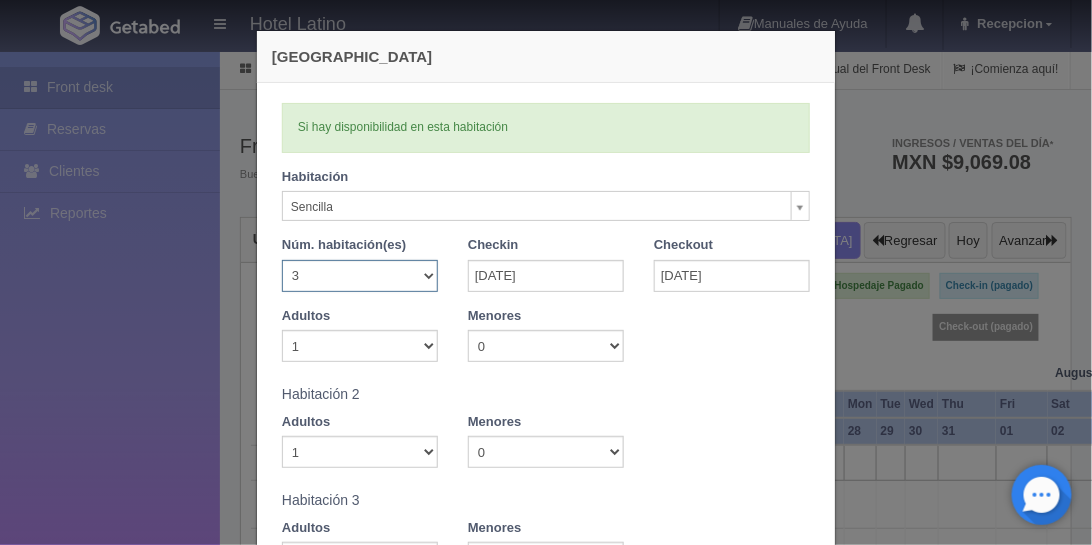 type 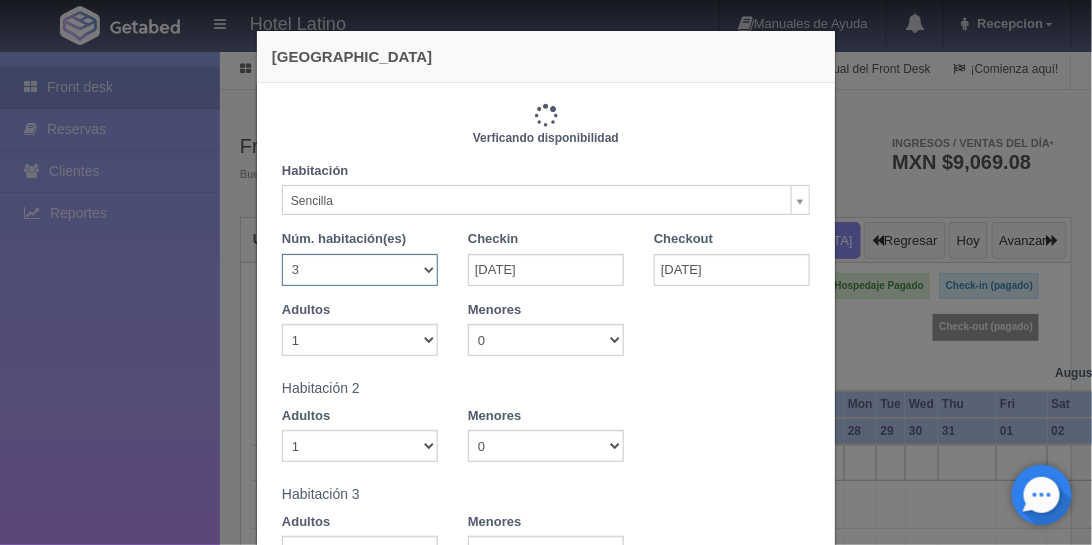 type on "4320.00" 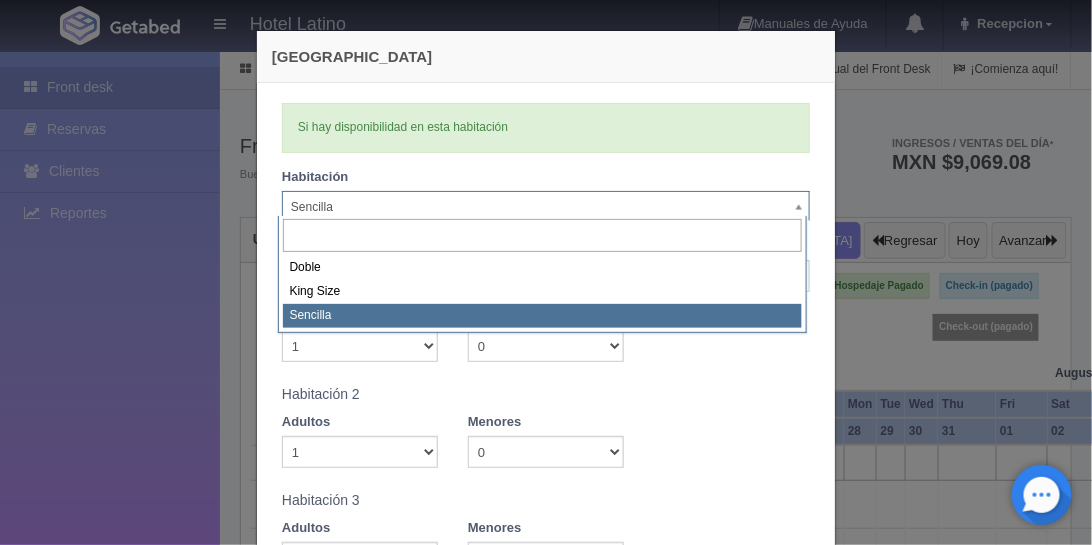 click on "Hotel Latino
Manuales de Ayuda
Actualizaciones recientes
Recepcion
Mi Perfil
Salir / Log Out
Procesando...
Front desk
Reservas
Clientes
Reportes
Reporte del día
Concentrado de ventas
Analíticas y revenue
Tablero
Front Desk" at bounding box center (546, 2236) 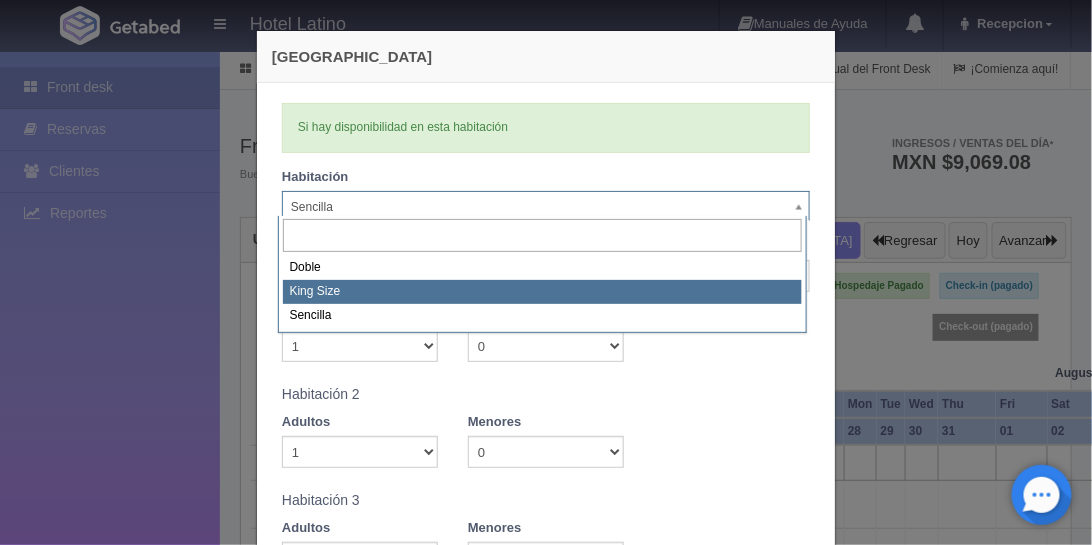 select on "2160" 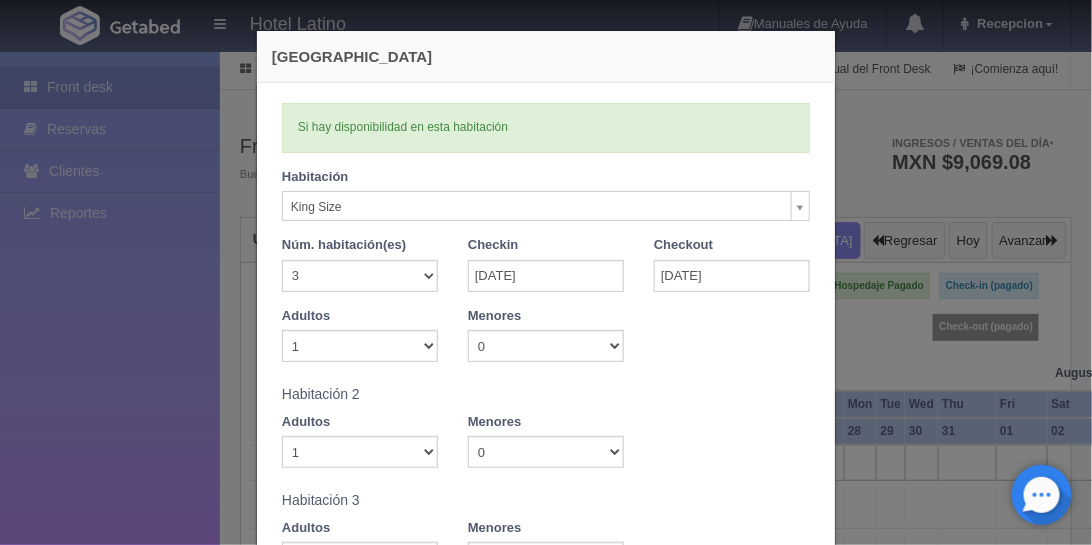 type 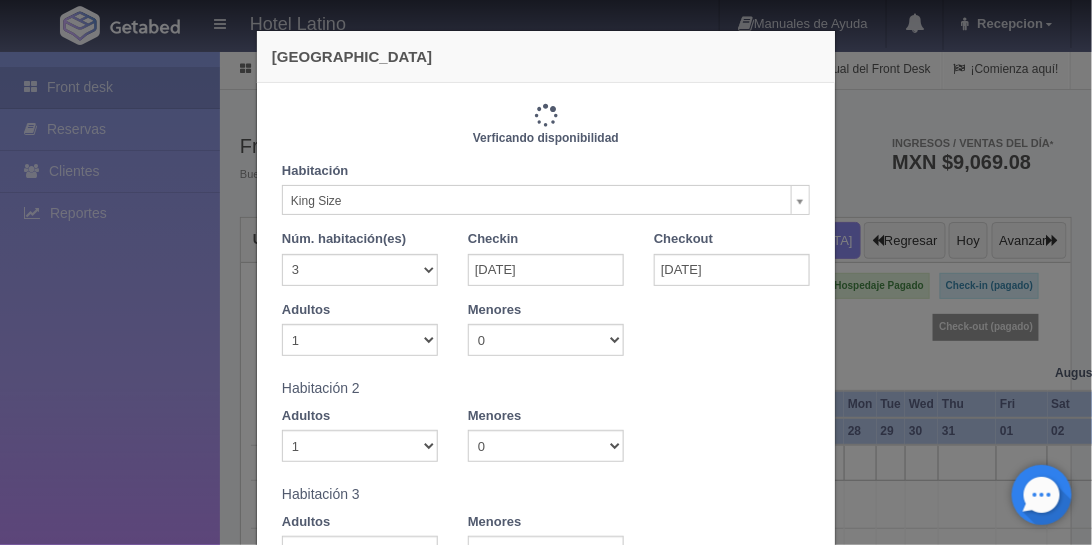 type on "4440.00" 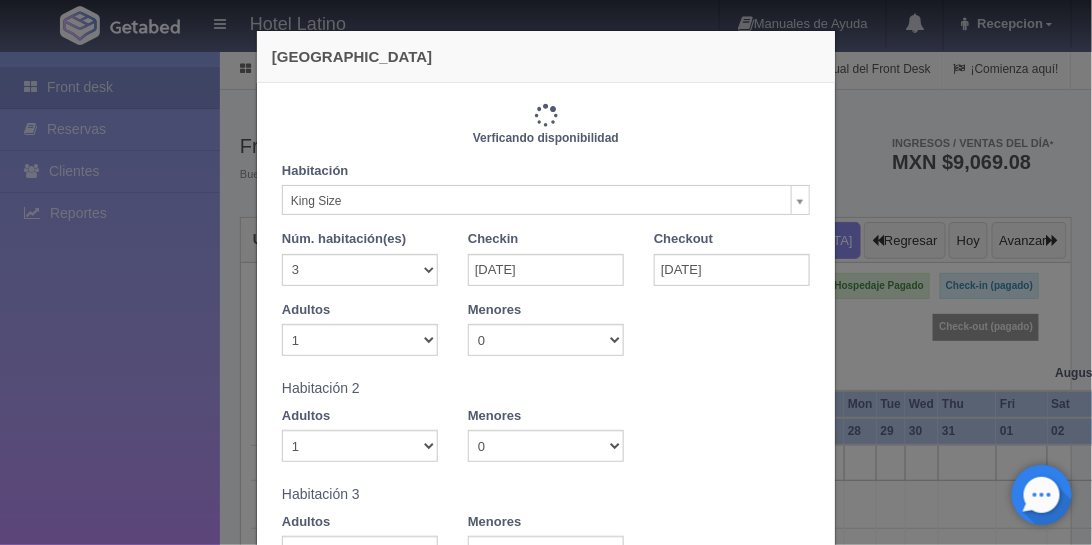 checkbox on "false" 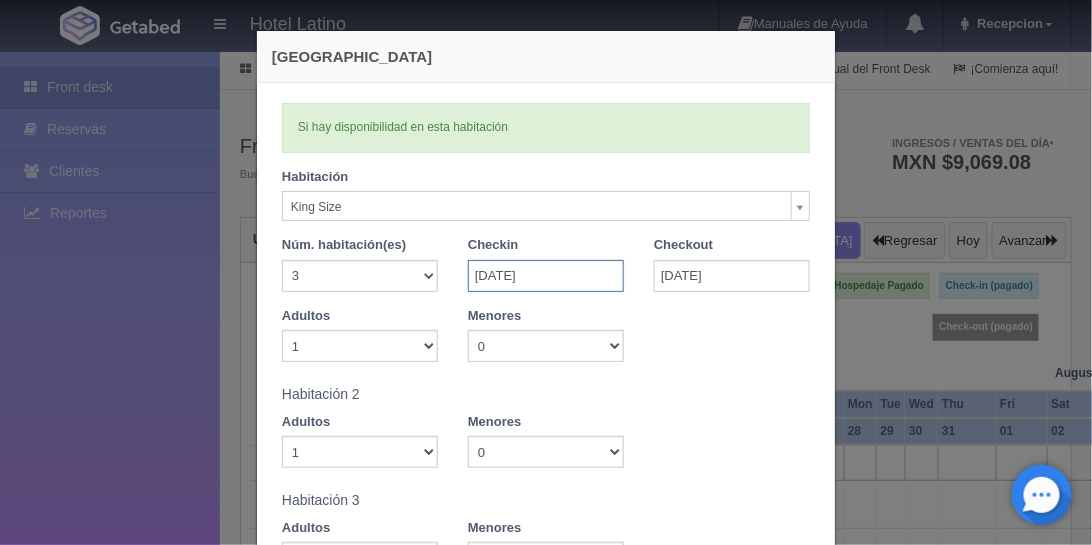 click on "29-07-2025" at bounding box center [546, 276] 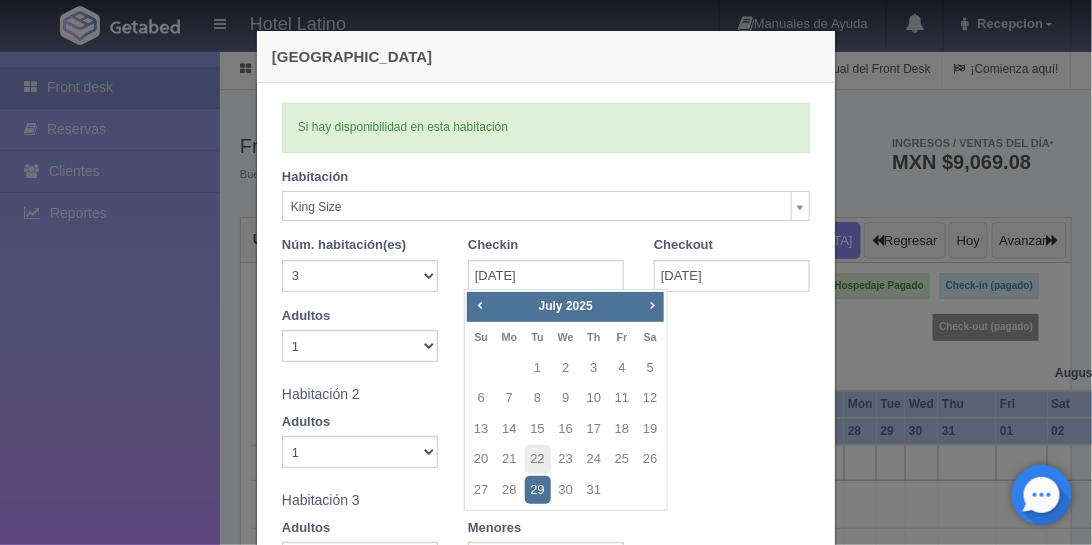 click on "Prev Next July   2025" at bounding box center (565, 307) 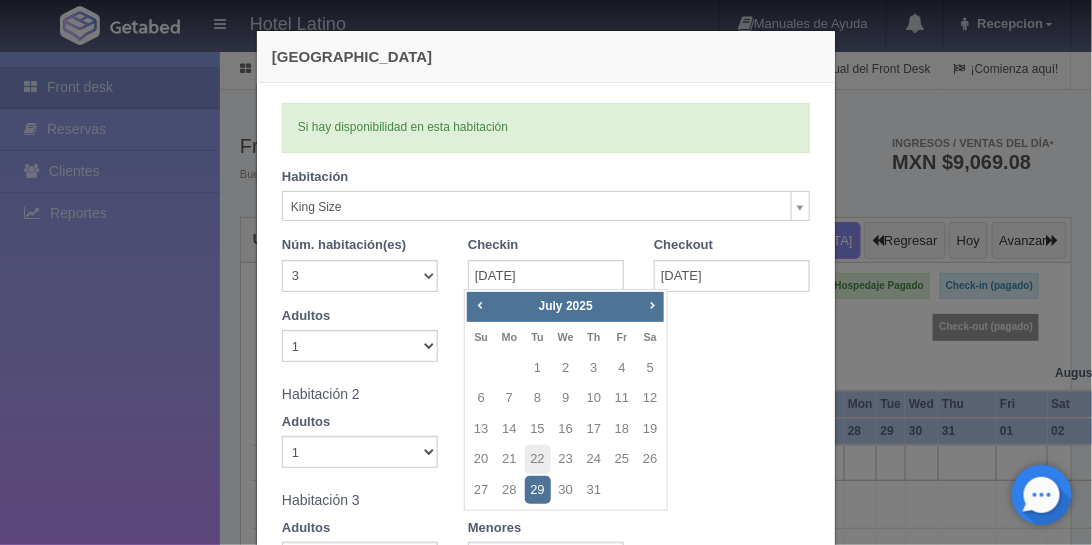 type 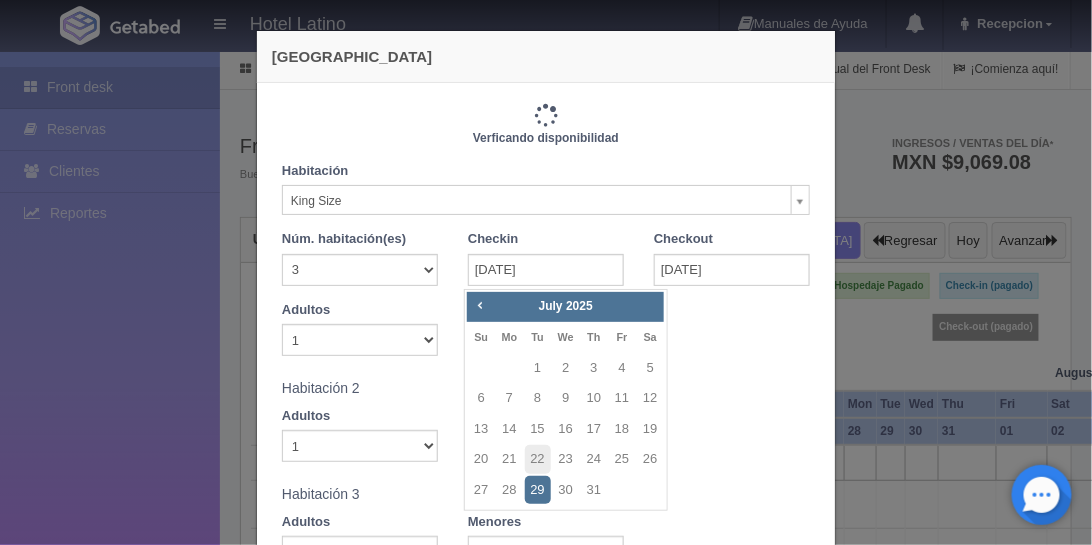 type on "4440.00" 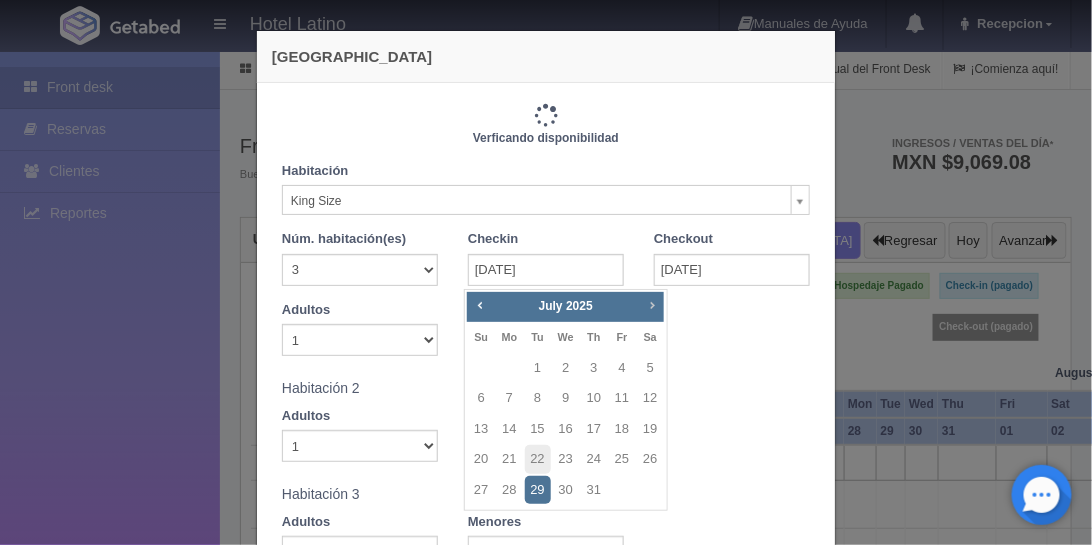 checkbox on "false" 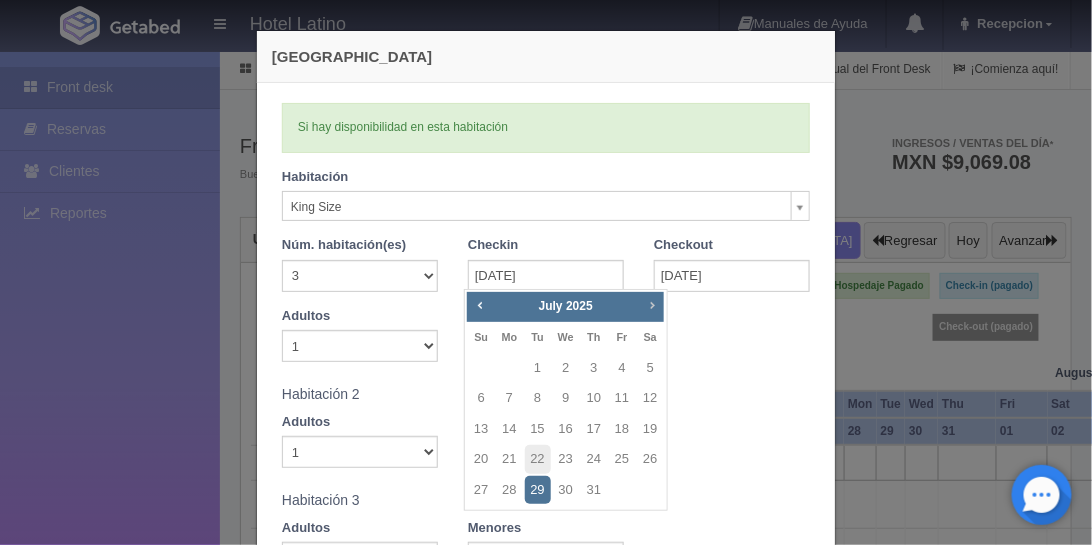 click on "Next" at bounding box center [652, 305] 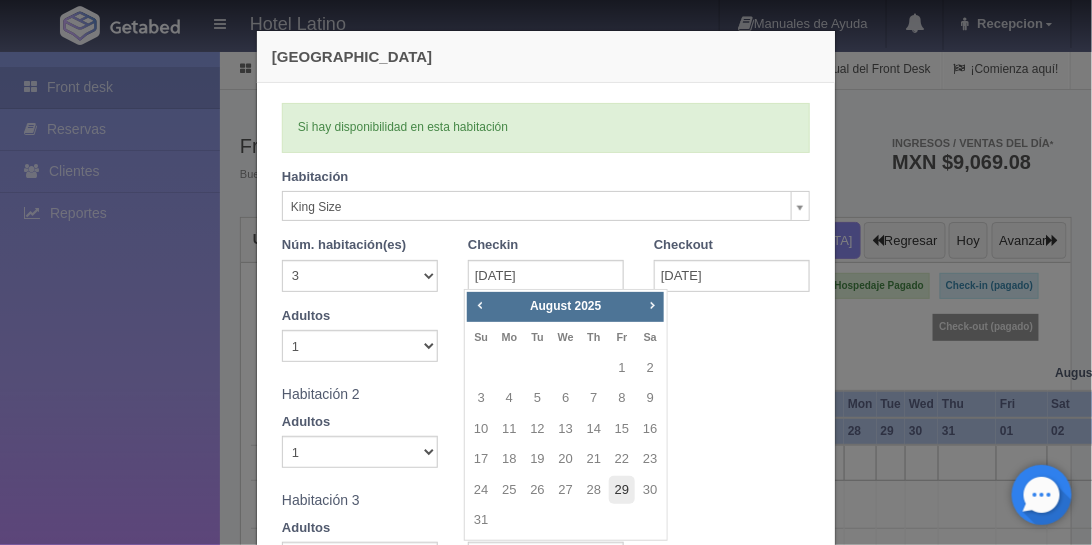 click on "29" at bounding box center (622, 490) 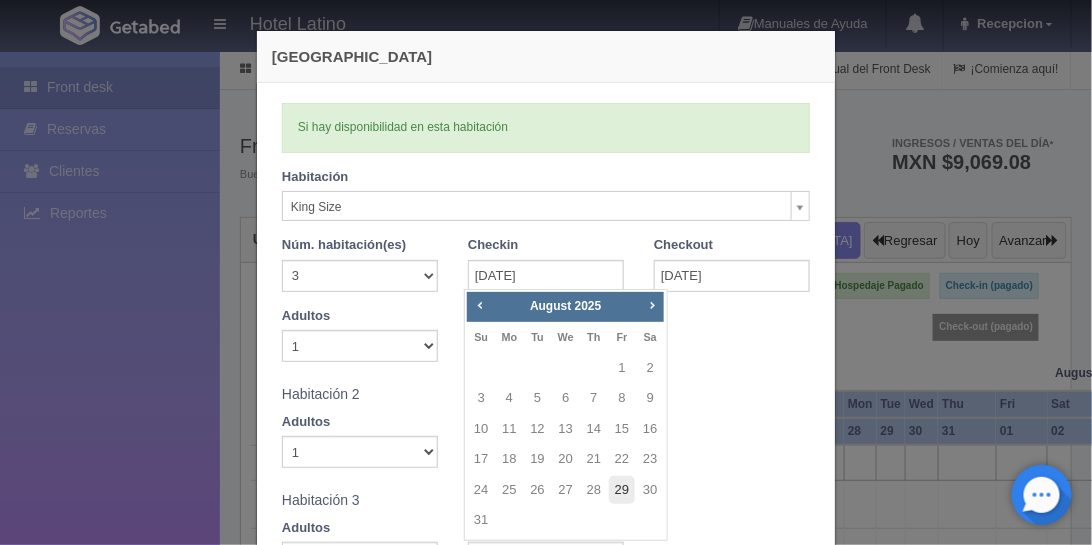type on "29-08-2025" 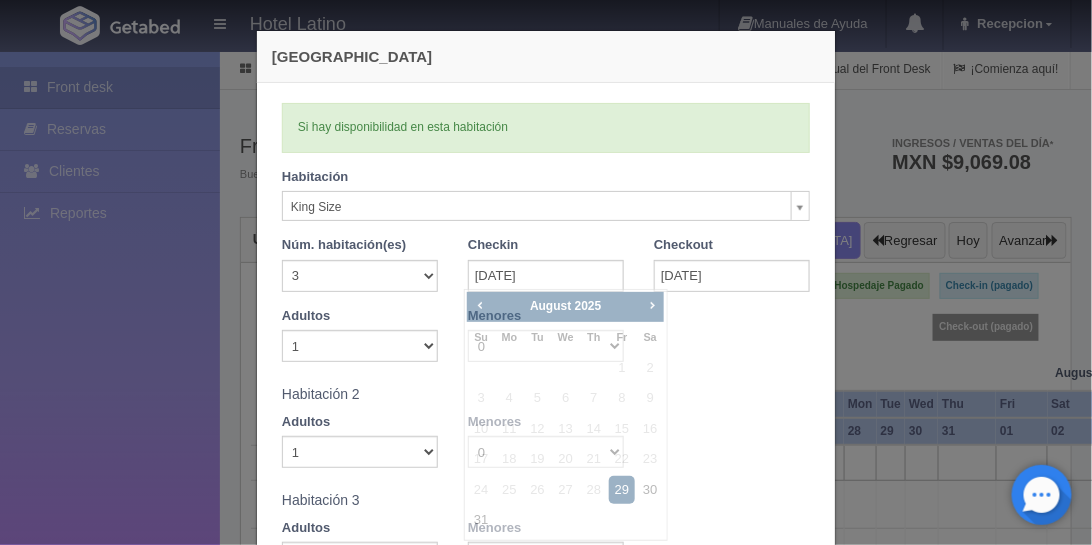 type 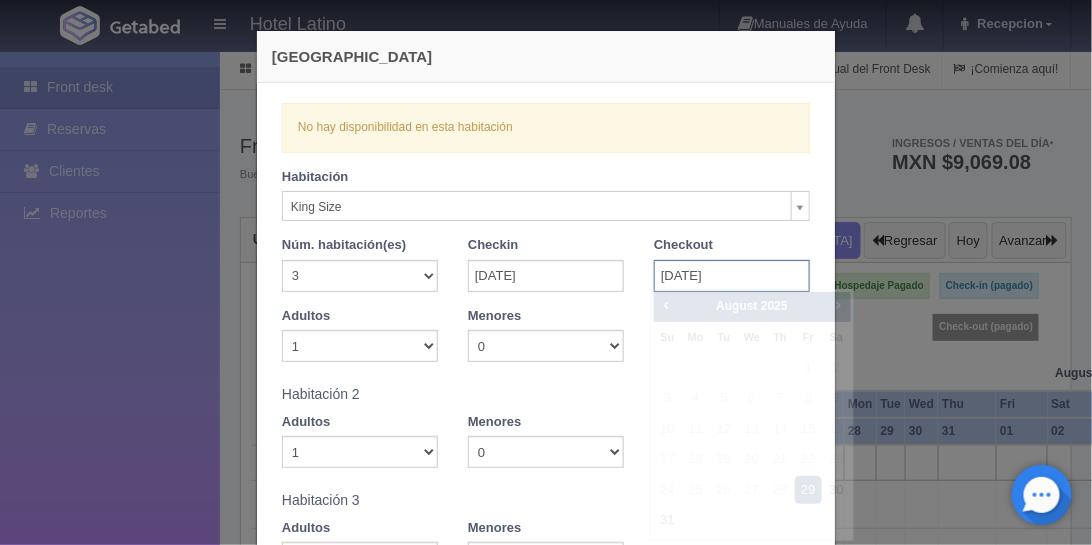 click on "29-08-2025" at bounding box center [732, 276] 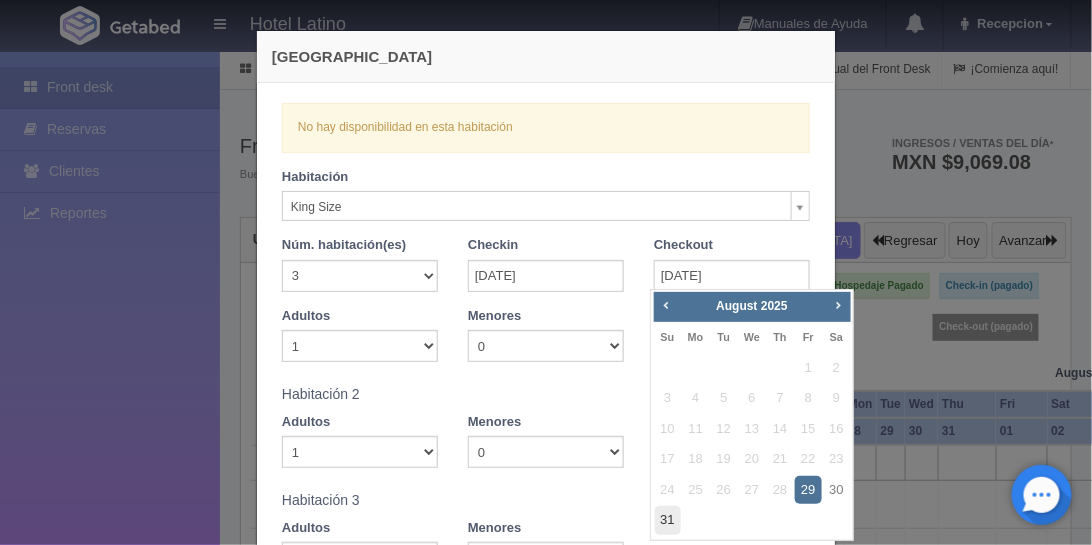 click on "31" at bounding box center [668, 520] 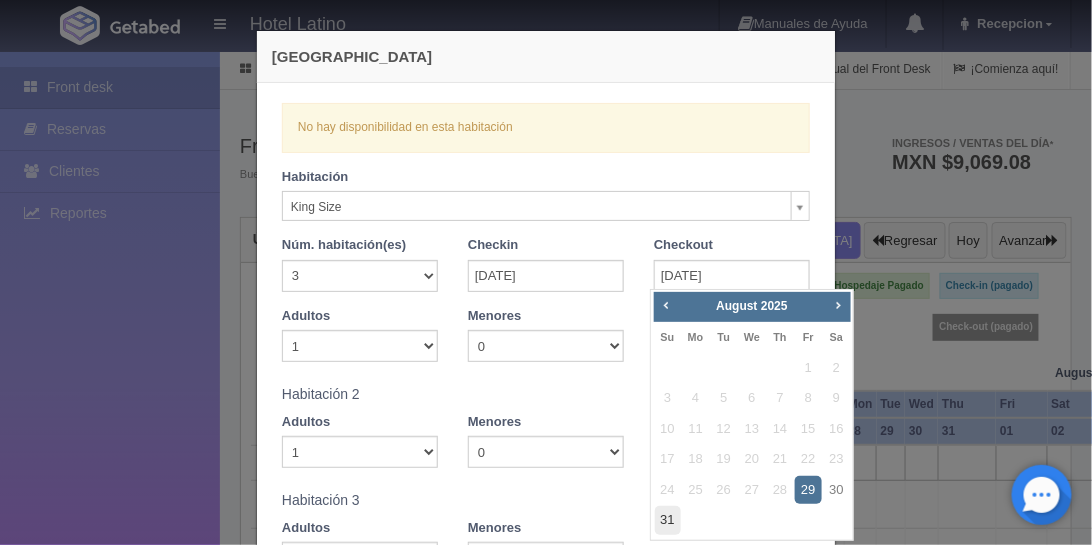 type on "31-08-2025" 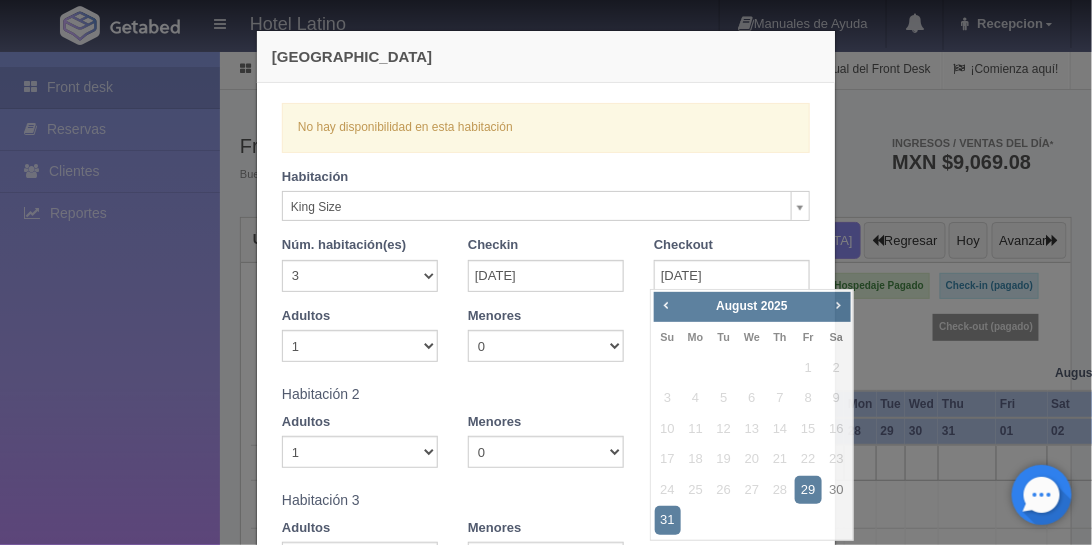 checkbox on "false" 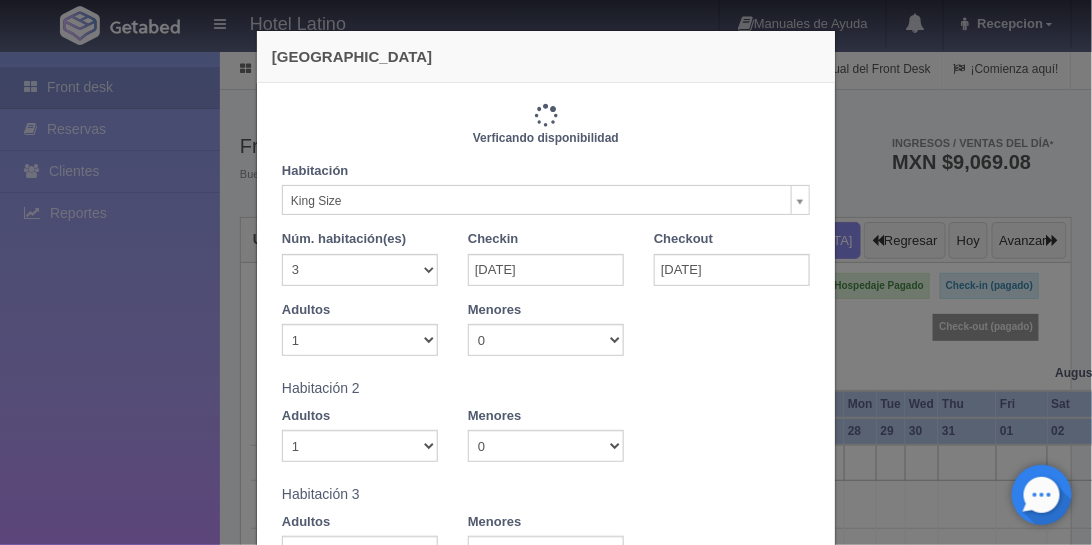 type on "4440.00" 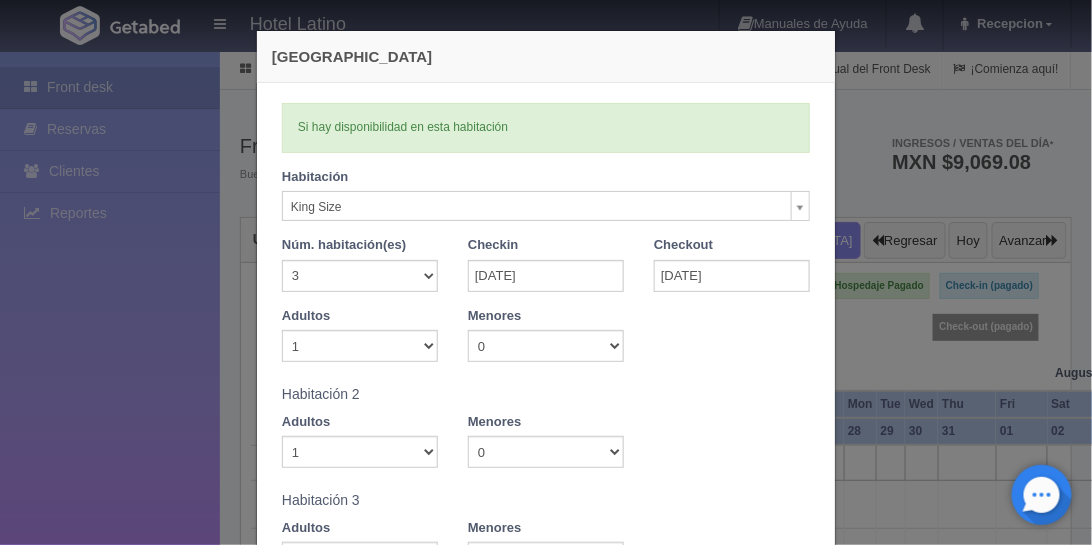 click on "Hotel Latino
Manuales de Ayuda
Actualizaciones recientes
Recepcion
Mi Perfil
Salir / Log Out
Procesando...
Front desk
Reservas
Clientes
Reportes
Reporte del día
Concentrado de ventas
Analíticas y revenue
Tablero
Front Desk" at bounding box center (546, 2236) 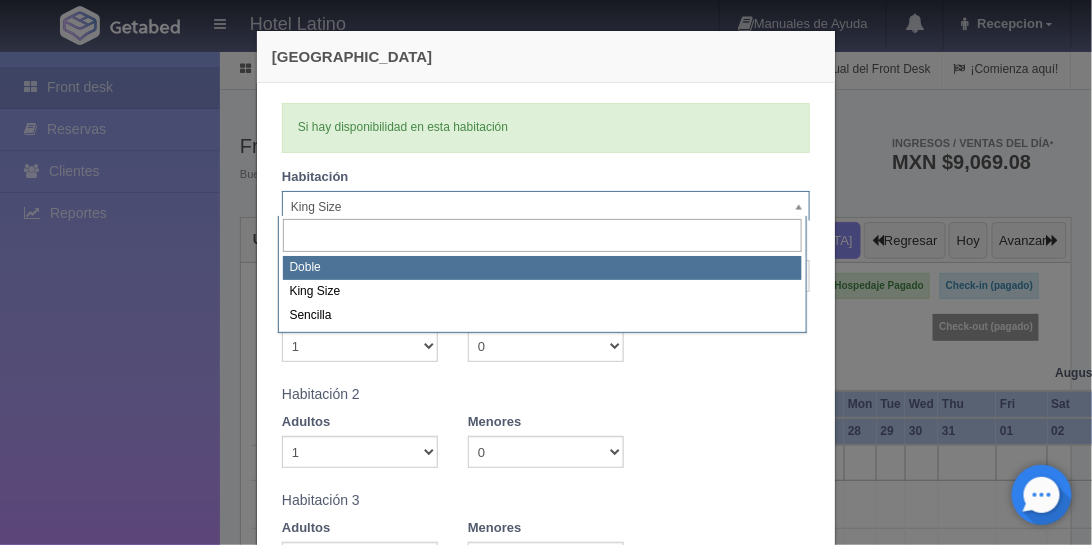select on "2159" 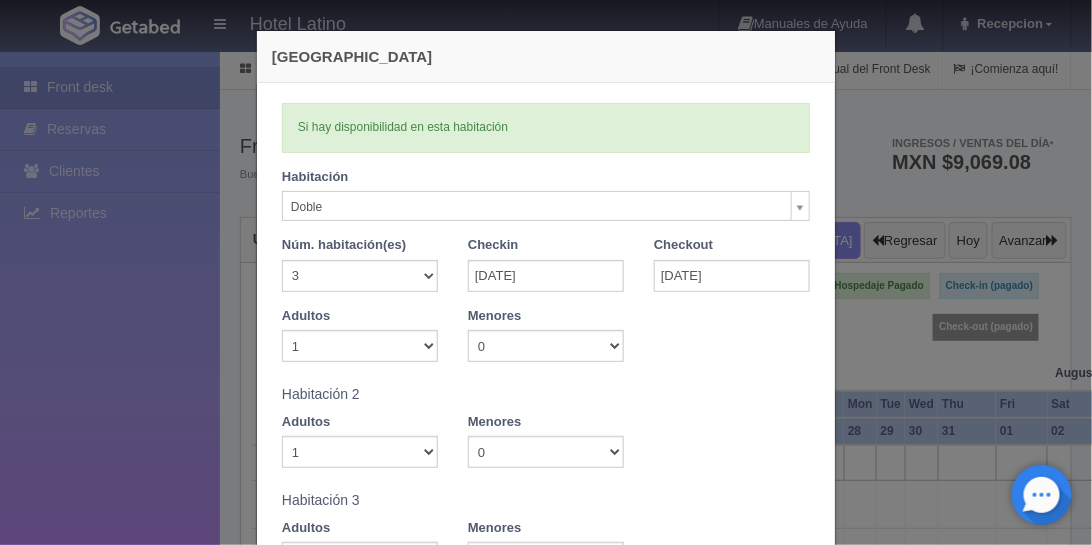type 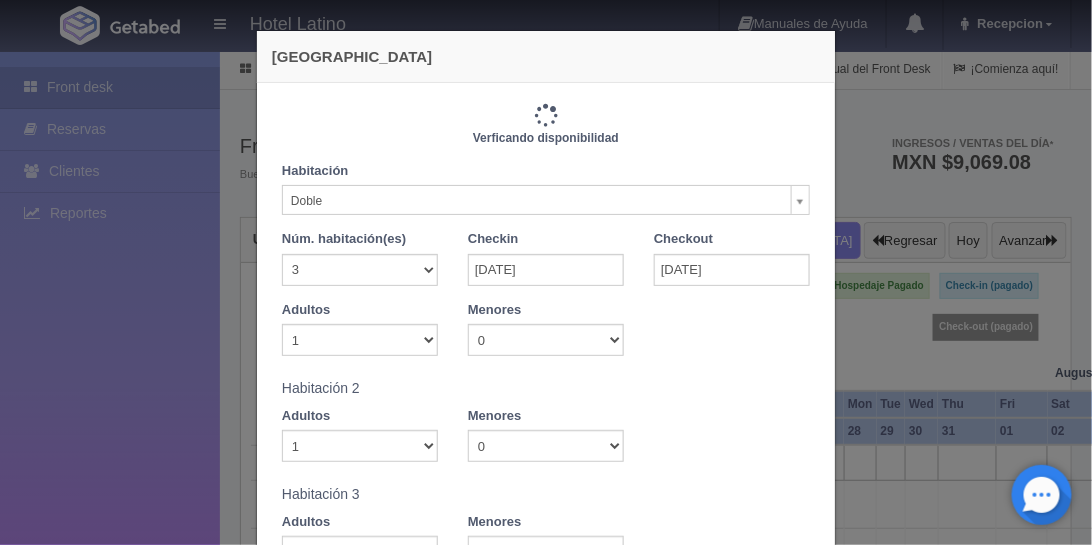 type on "4620.00" 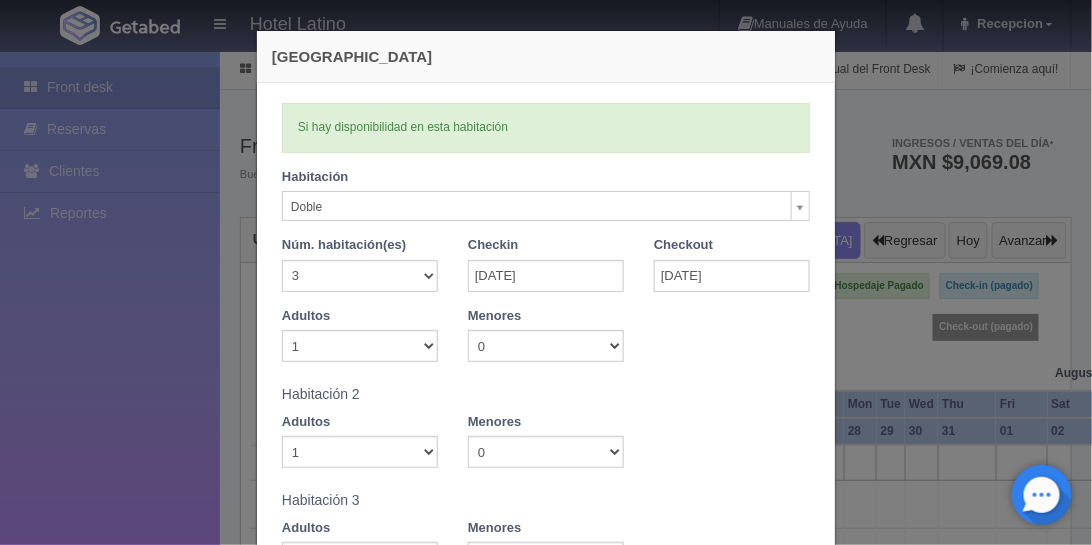 click on "Hotel Latino
Manuales de Ayuda
Actualizaciones recientes
Recepcion
Mi Perfil
Salir / Log Out
Procesando...
Front desk
Reservas
Clientes
Reportes
Reporte del día
Concentrado de ventas
Analíticas y revenue
Tablero
Front Desk" at bounding box center [546, 2236] 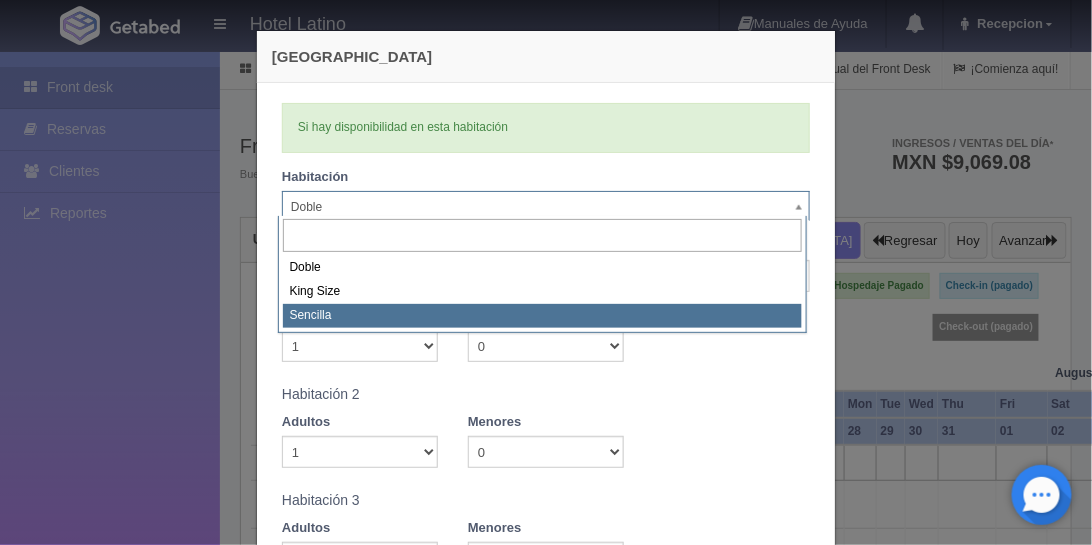 select on "2158" 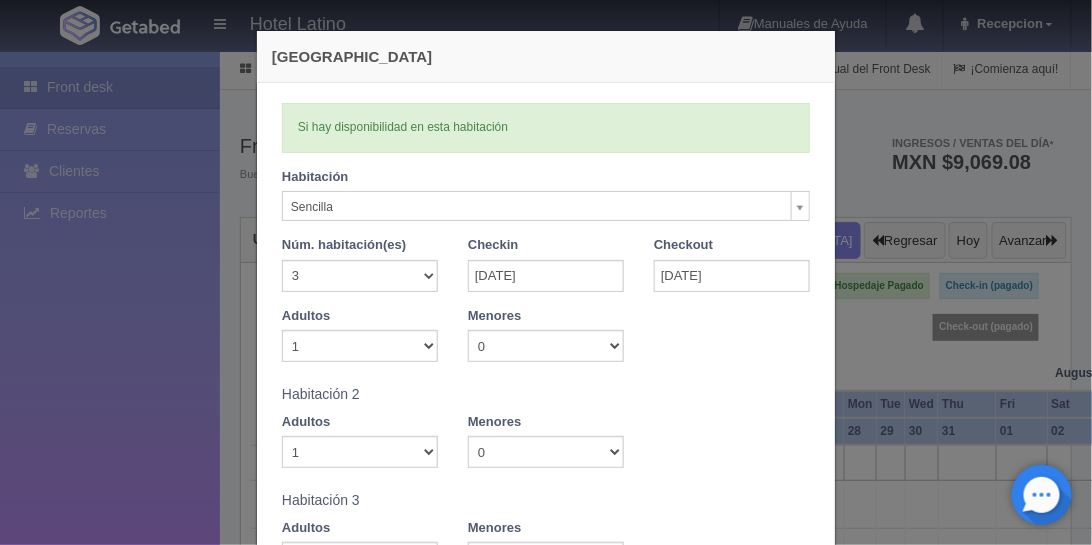 type 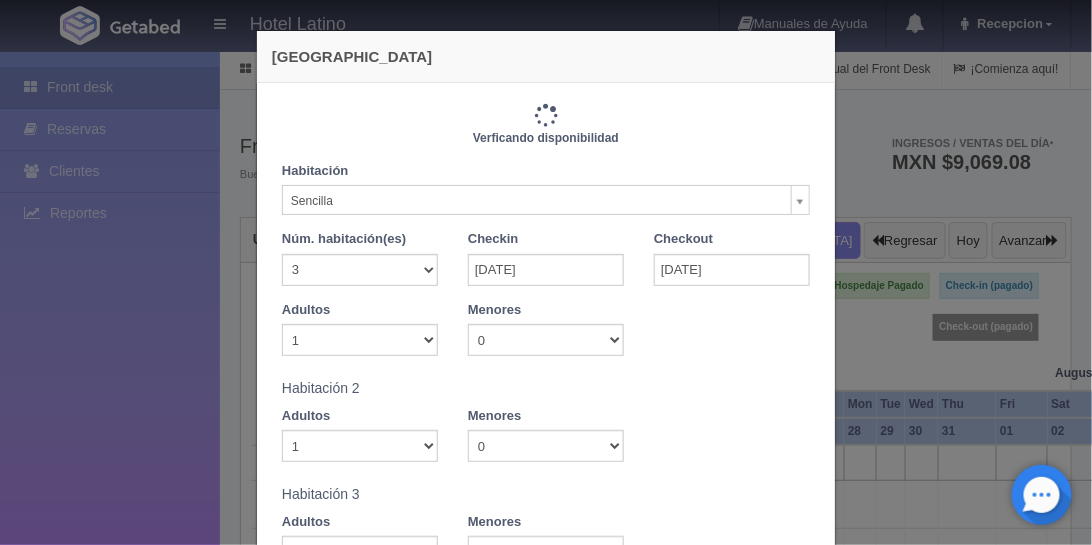 type on "4320.00" 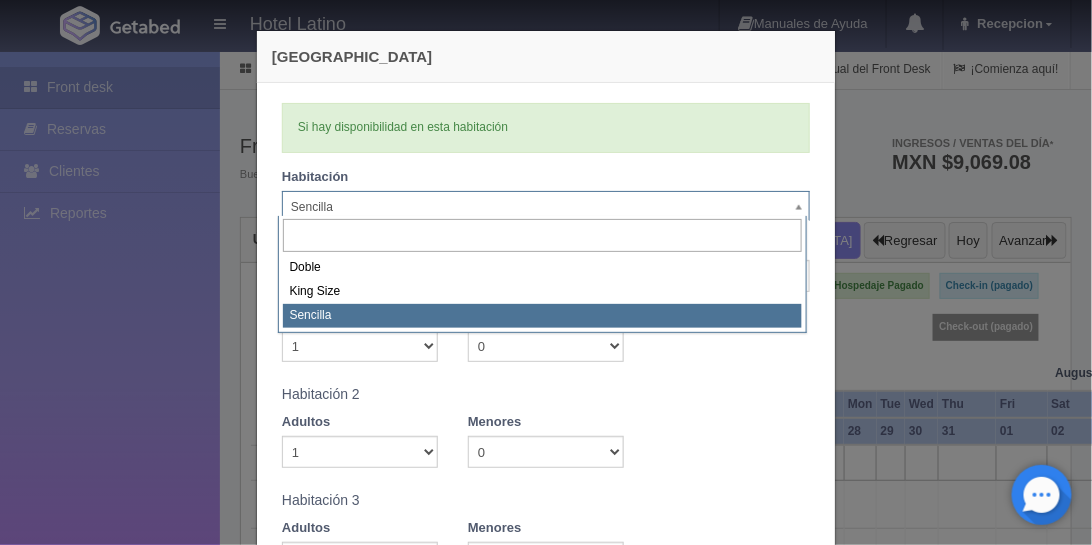 drag, startPoint x: 363, startPoint y: 200, endPoint x: 356, endPoint y: 240, distance: 40.60788 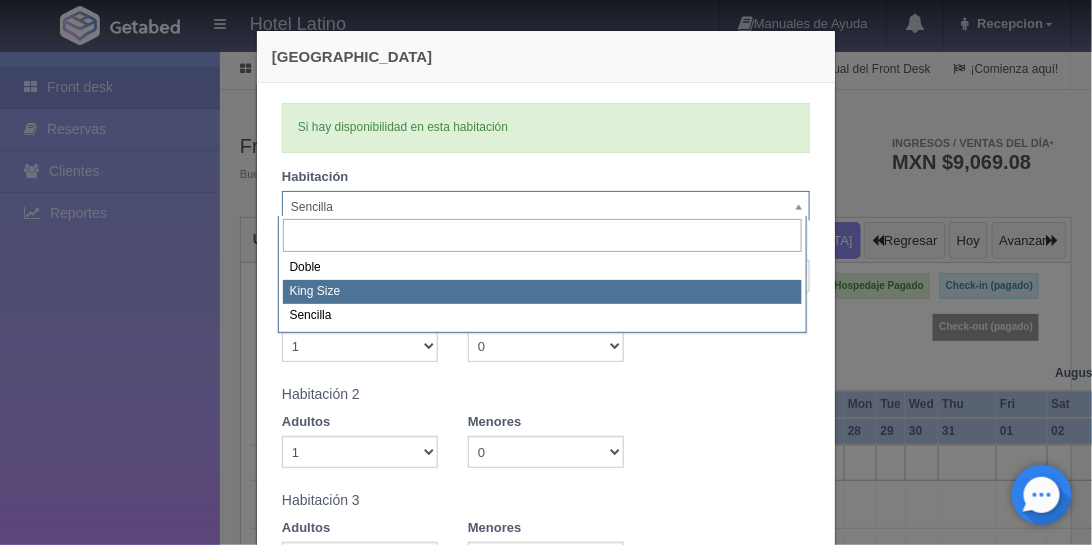 select on "2160" 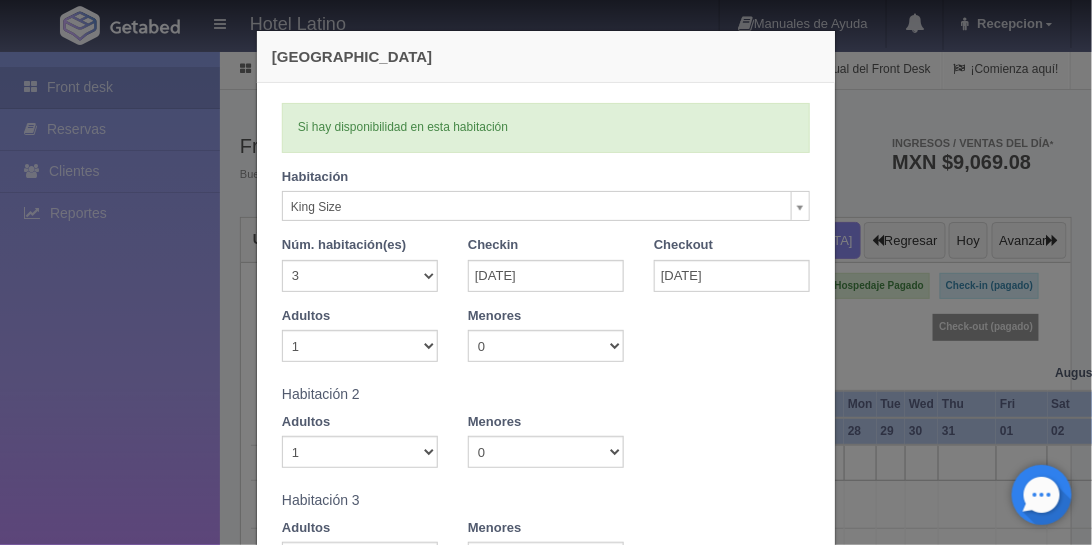 type 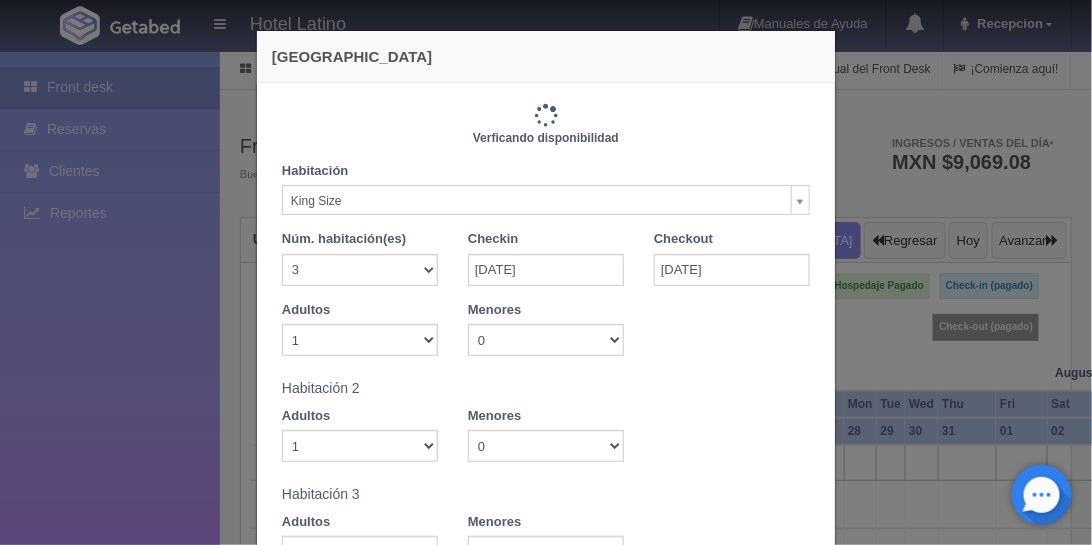type on "4440.00" 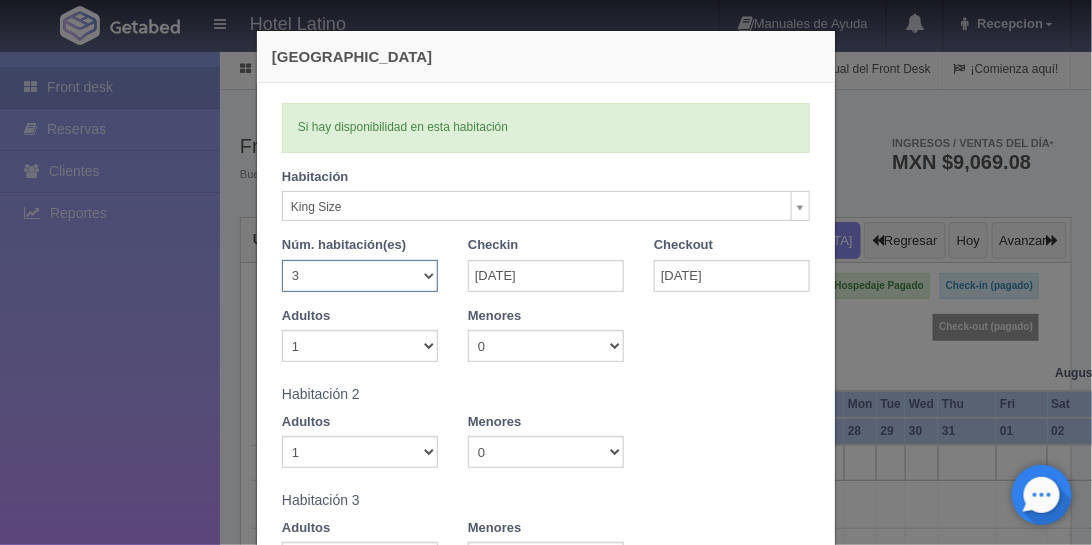 click on "1
2
3
4
5
6
7
8
9
10
11
12
13
14
15
16
17
18
19
20" at bounding box center [360, 276] 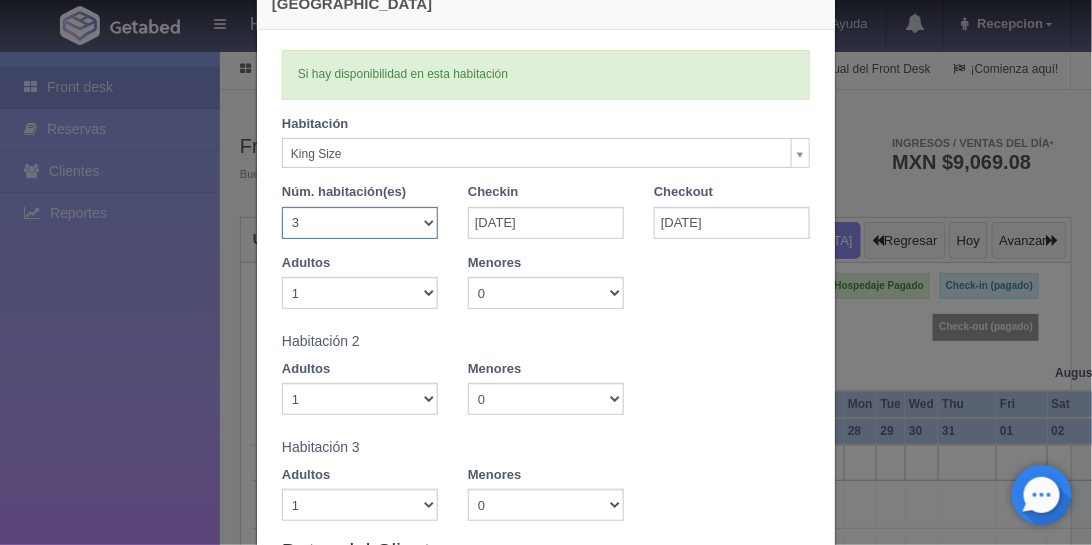 scroll, scrollTop: 0, scrollLeft: 0, axis: both 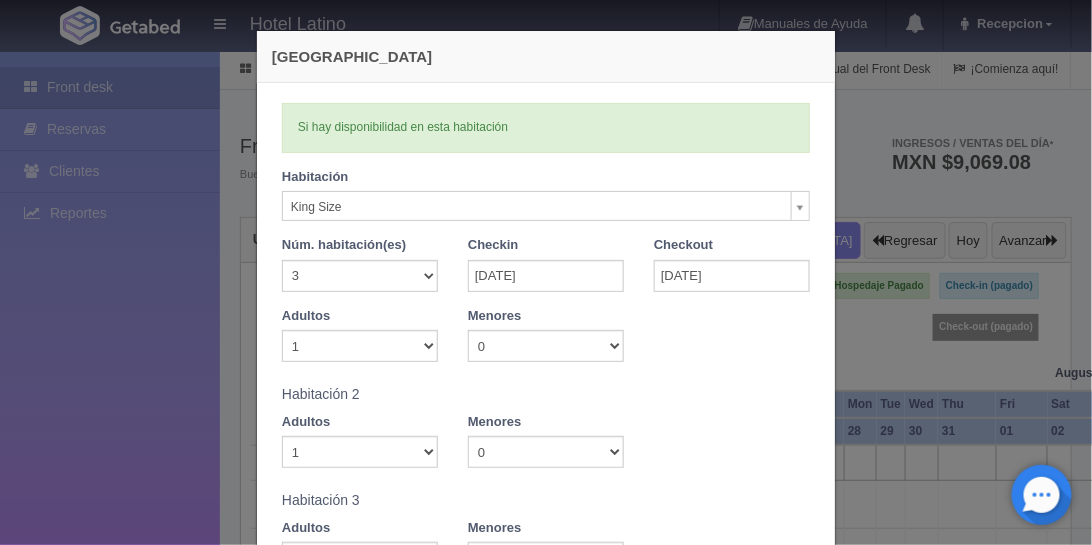 click on "Nueva Reserva
Verficando disponibilidad
Si hay disponibilidad en esta habitación
No hay disponibilidad en esta habitación
Habitación
King Size
Doble
King Size
Sencilla
Núm. habitación(es)
1
2
3
4
5
6
7
8
9
10
11
12
13
14
15
16
17
18
19
20
Checkin
29-08-2025
Checkout
31-08-2025
Adultos
1
2
3
4
5
6
7
8
9
10
Menores
0
1
2
3
4
5
6
7
8
9
10
0
1" at bounding box center (546, 272) 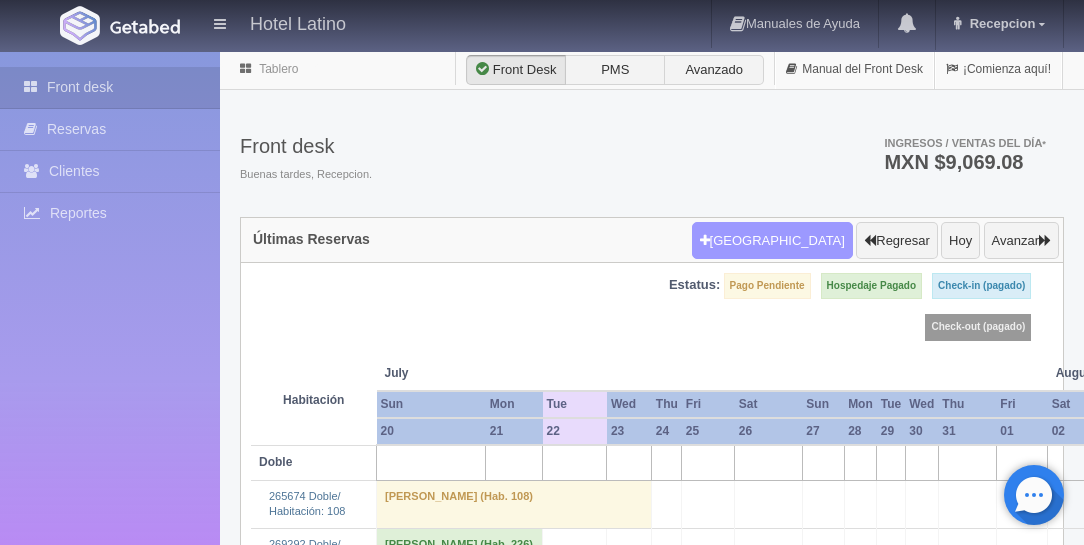 click on "Nueva Reserva" at bounding box center [772, 241] 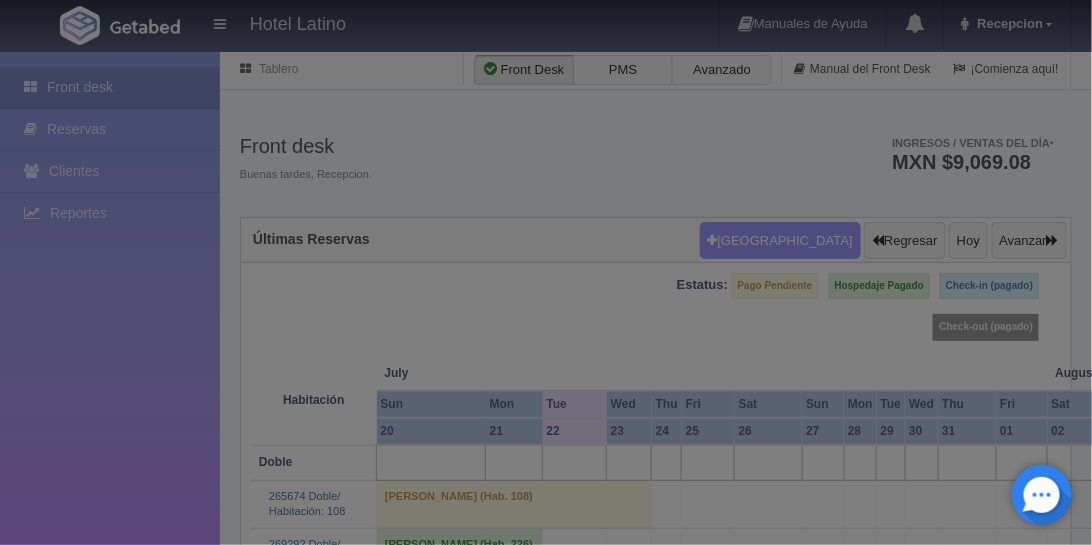 type 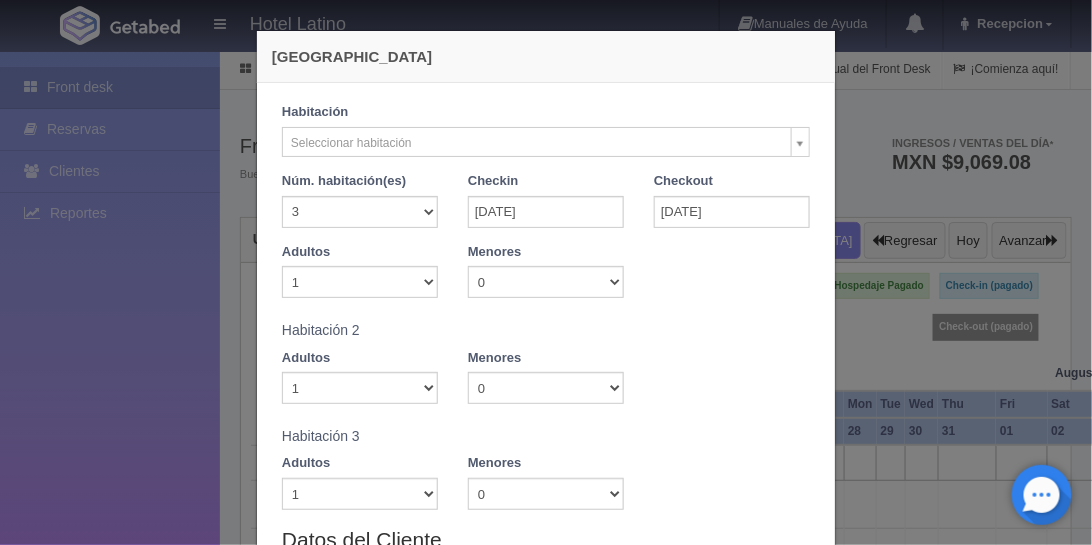 checkbox on "false" 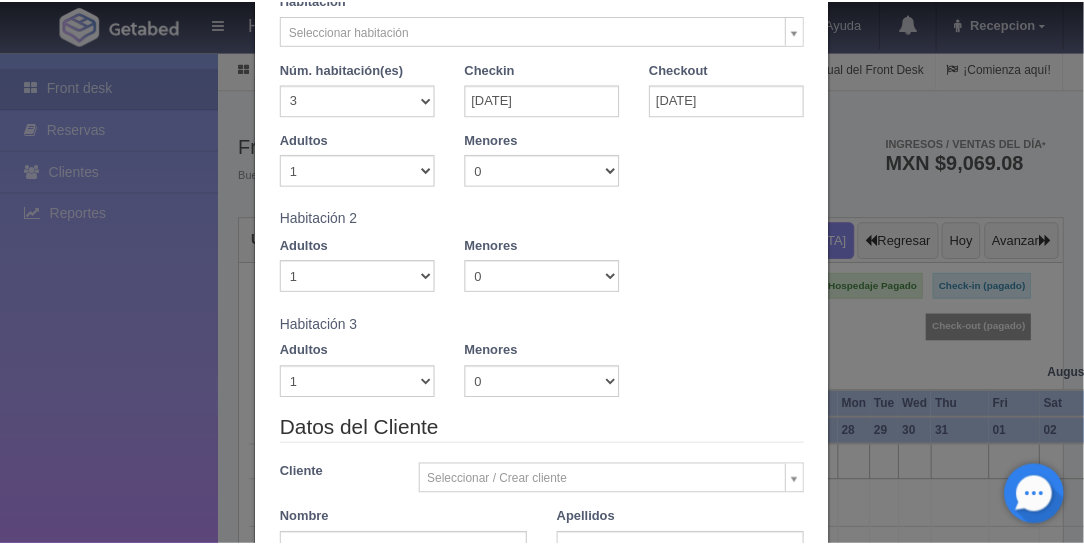 scroll, scrollTop: 114, scrollLeft: 0, axis: vertical 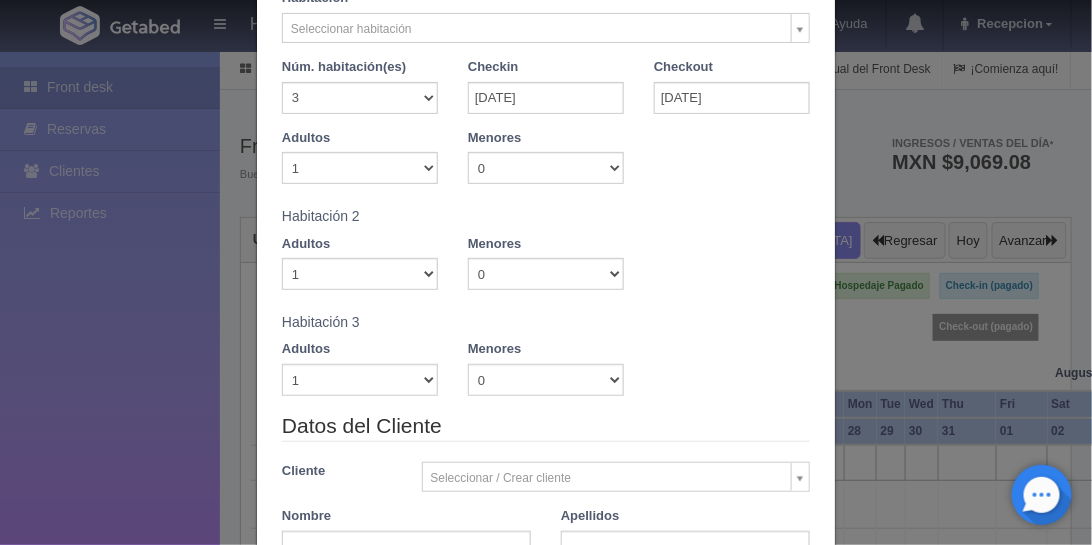 click on "Nueva Reserva
Verficando disponibilidad
Si hay disponibilidad en esta habitación
No hay disponibilidad en esta habitación
Habitación
Seleccionar habitación
Doble
King Size
Sencilla
Núm. habitación(es)
1
2
3
4
5
6
7
8
9
10
11
12
13
14
15
16
17
18
19
20
Checkin
29-08-2025
Checkout
31-08-2025
Adultos
1
2
3
4
5
6
7
8
9
10
Menores
0
1
2
3
4
5
6
7
8
9
10
0" at bounding box center [546, 272] 